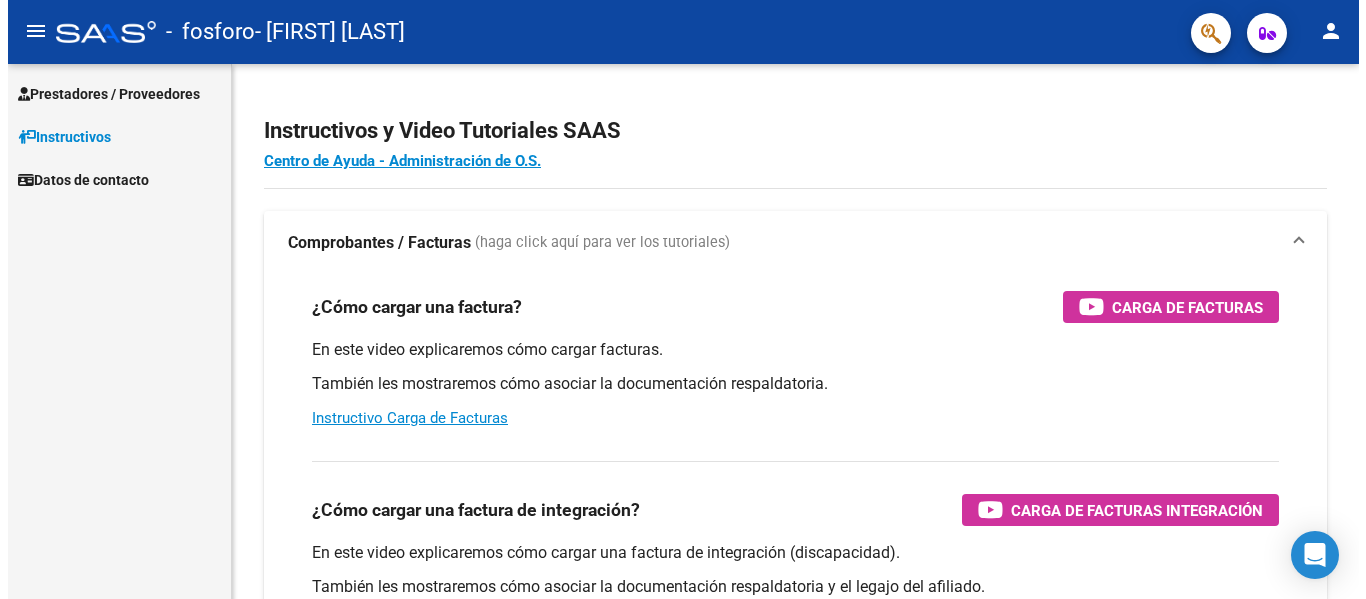 scroll, scrollTop: 0, scrollLeft: 0, axis: both 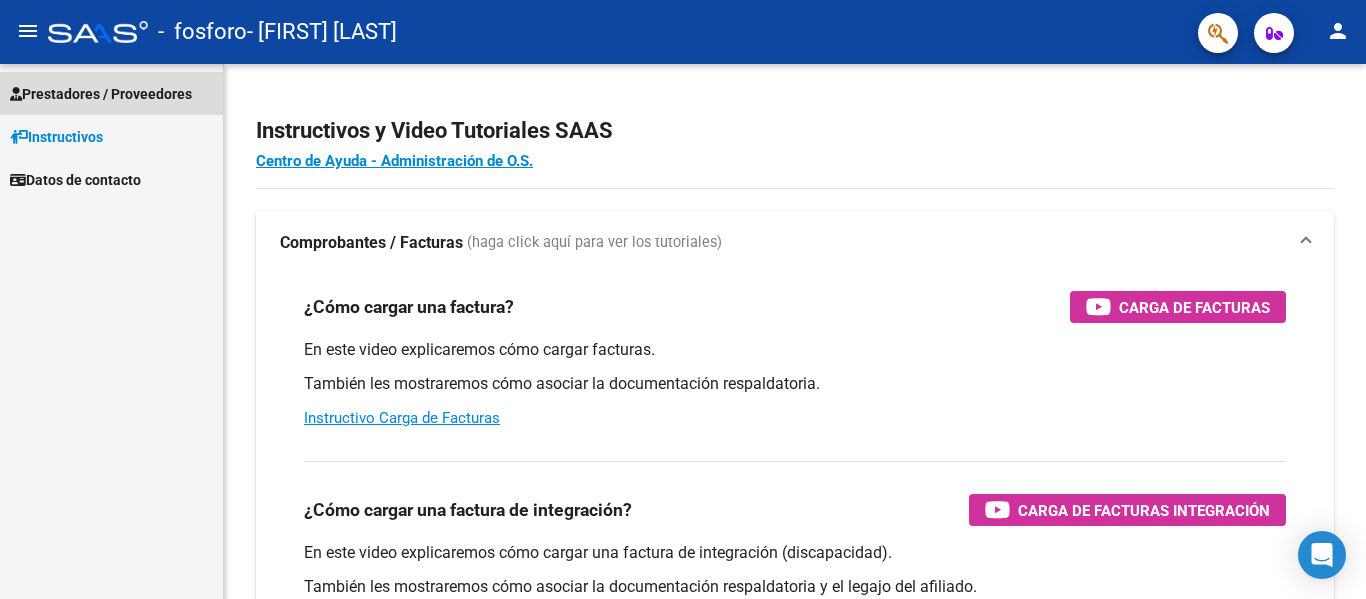 click on "Prestadores / Proveedores" at bounding box center [101, 94] 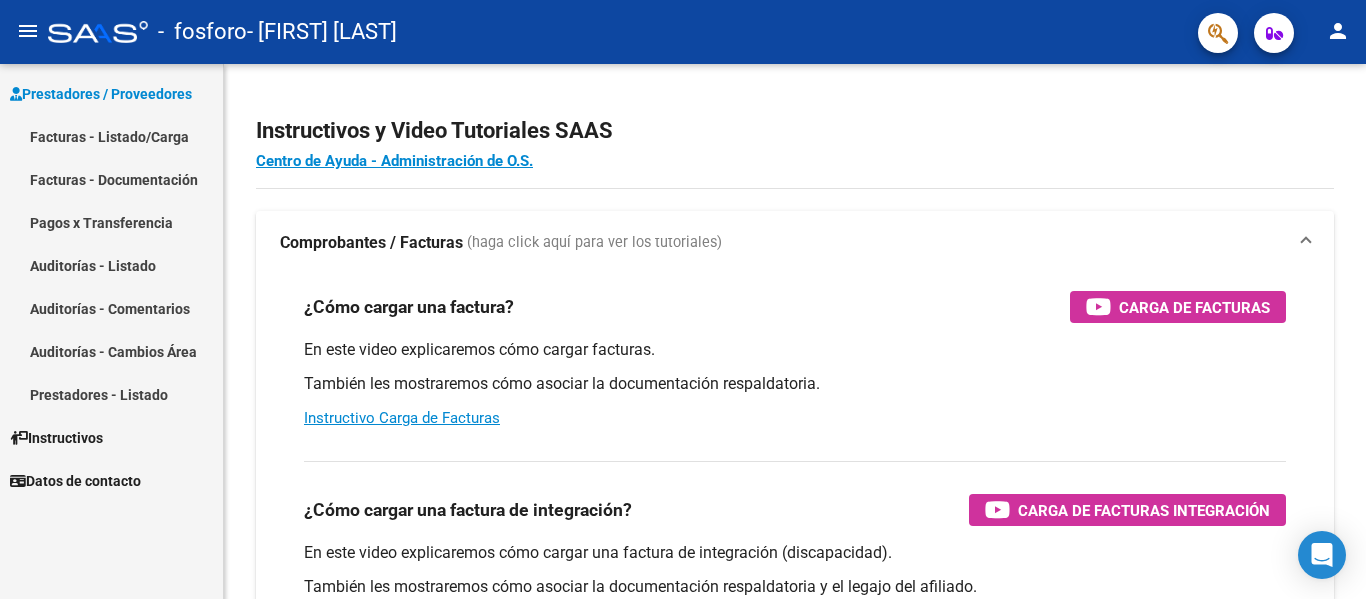 click on "Facturas - Listado/Carga" at bounding box center (111, 136) 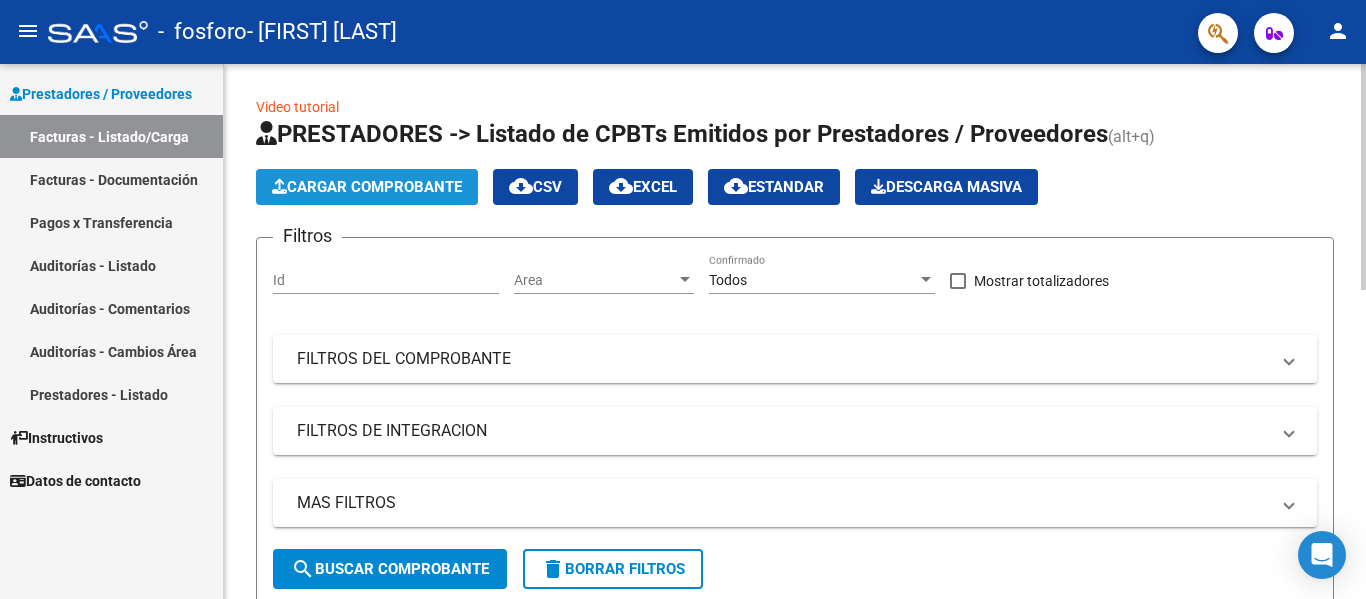 click on "Cargar Comprobante" 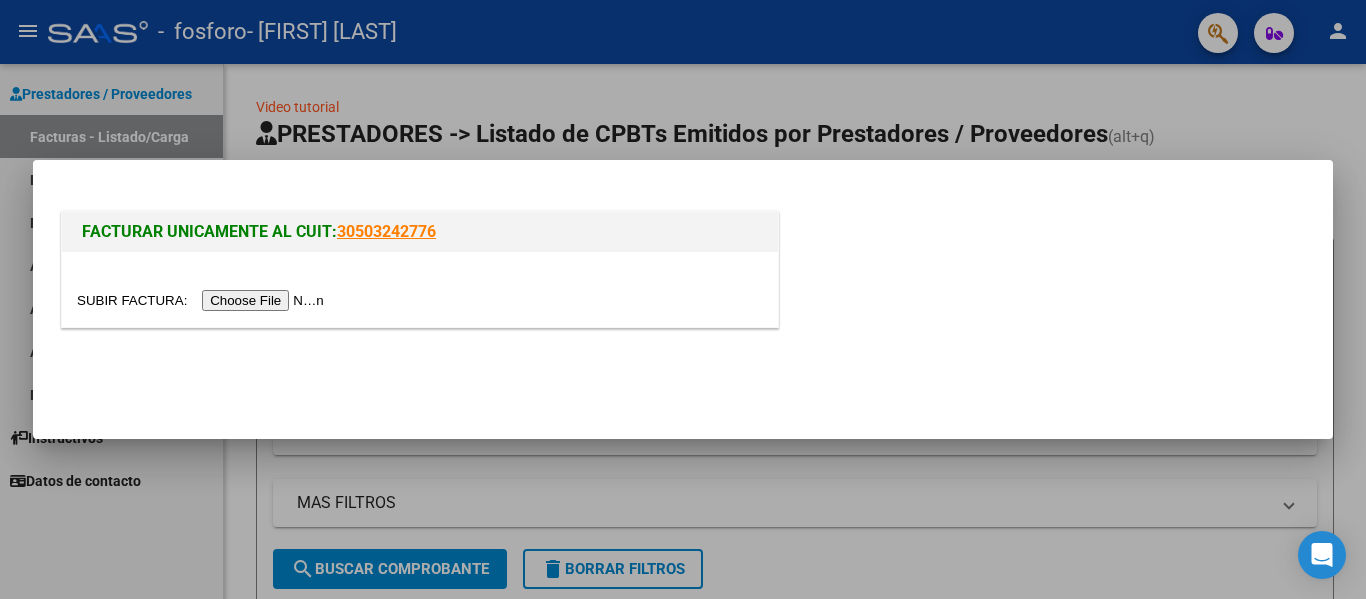 click at bounding box center [203, 300] 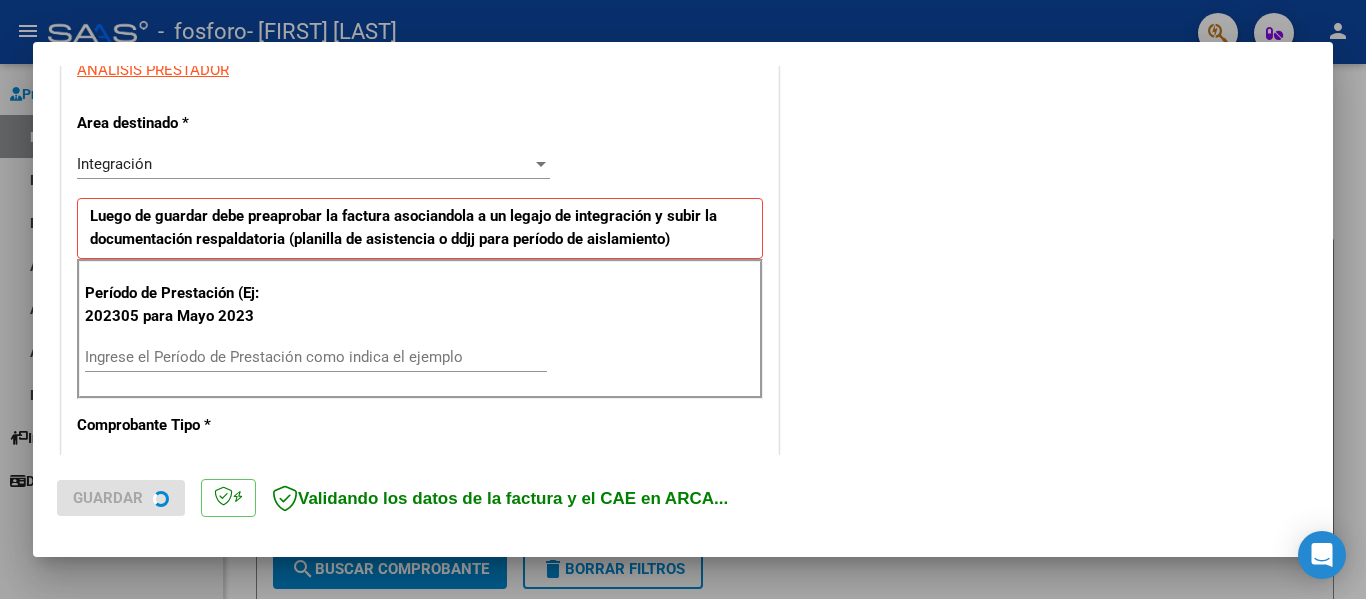 scroll, scrollTop: 400, scrollLeft: 0, axis: vertical 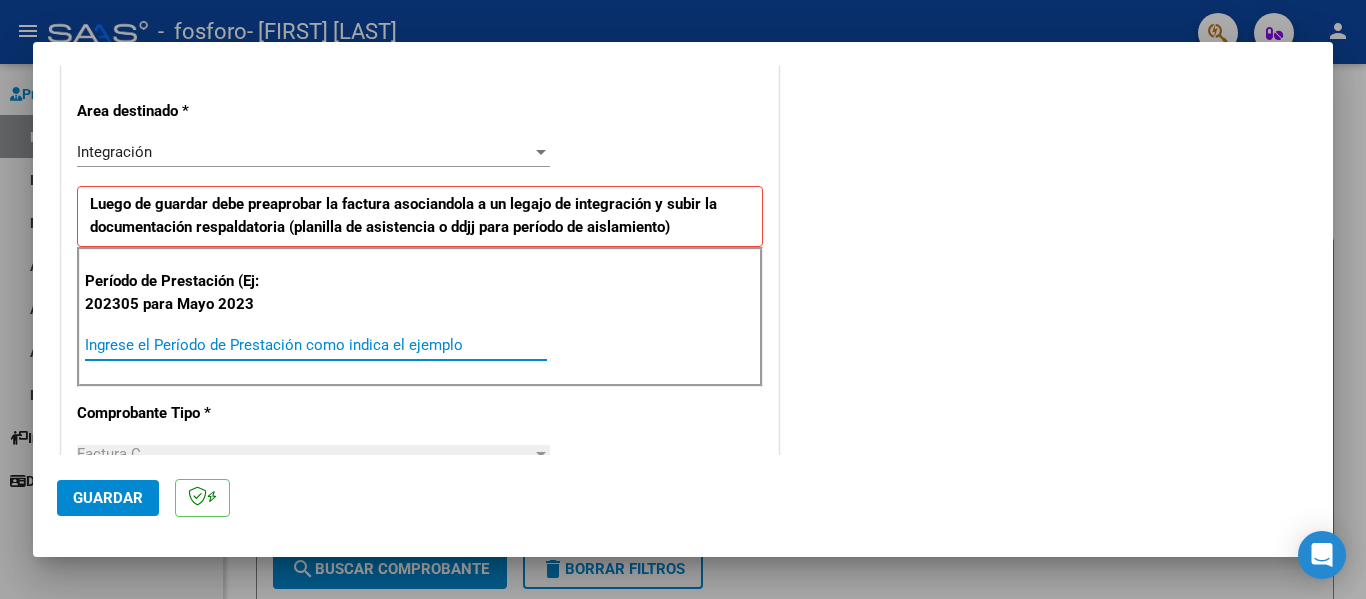 click on "Ingrese el Período de Prestación como indica el ejemplo" at bounding box center [316, 345] 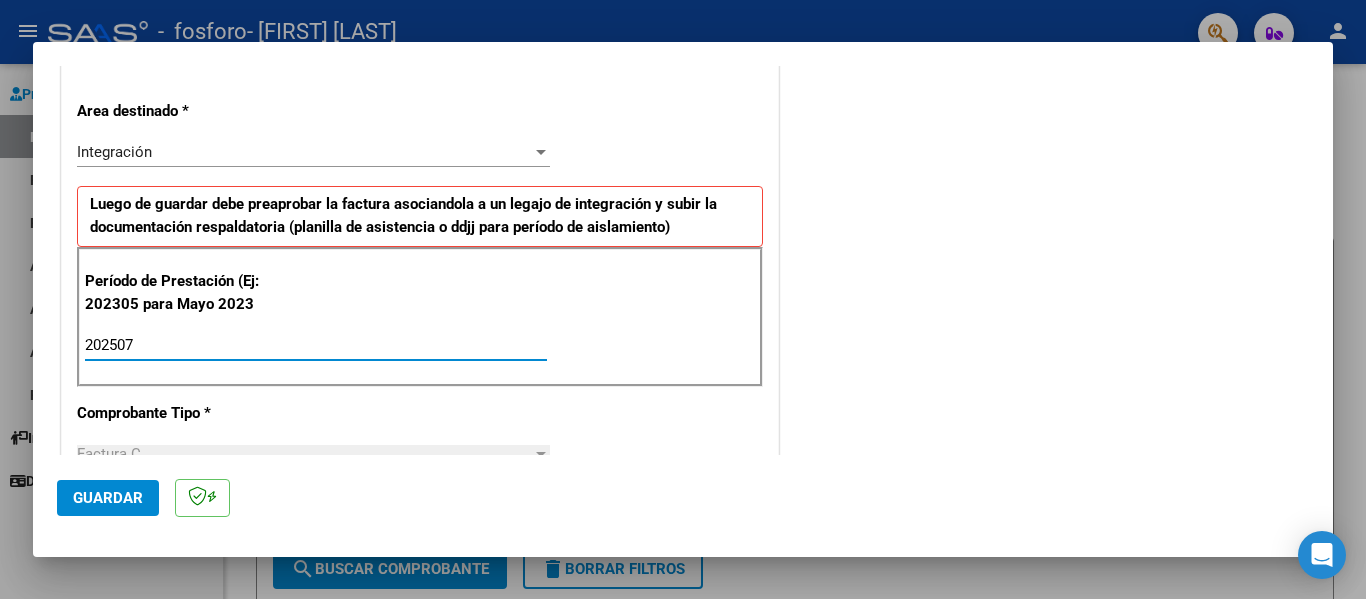 type on "202507" 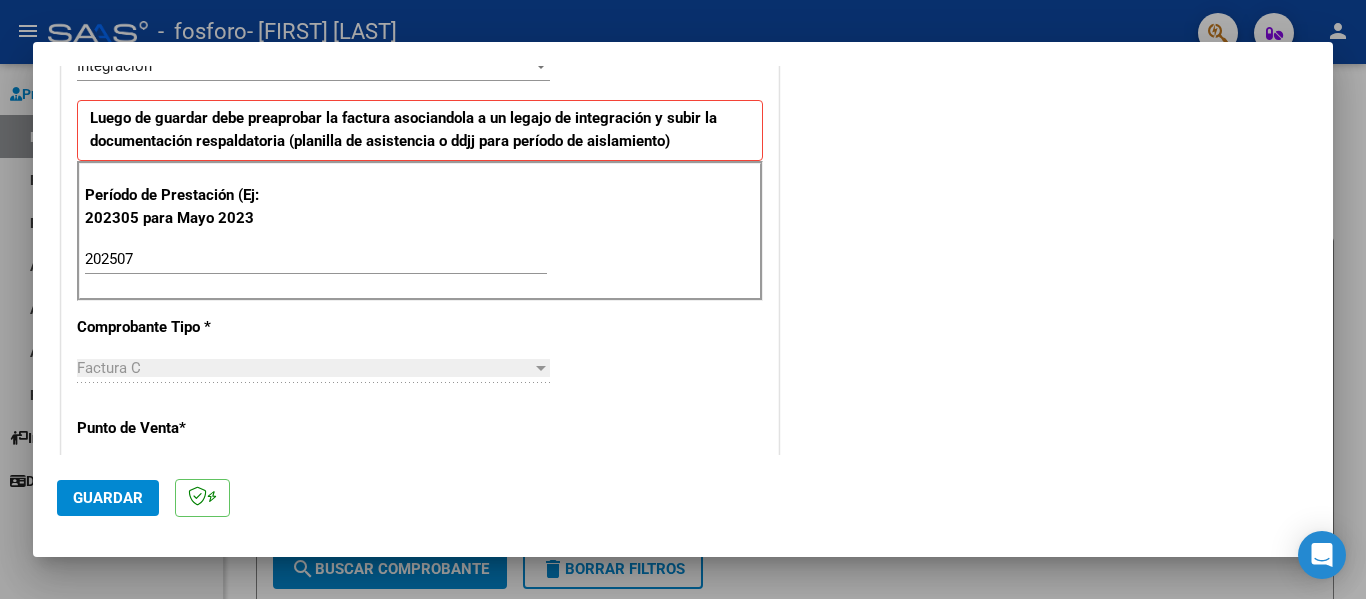 scroll, scrollTop: 500, scrollLeft: 0, axis: vertical 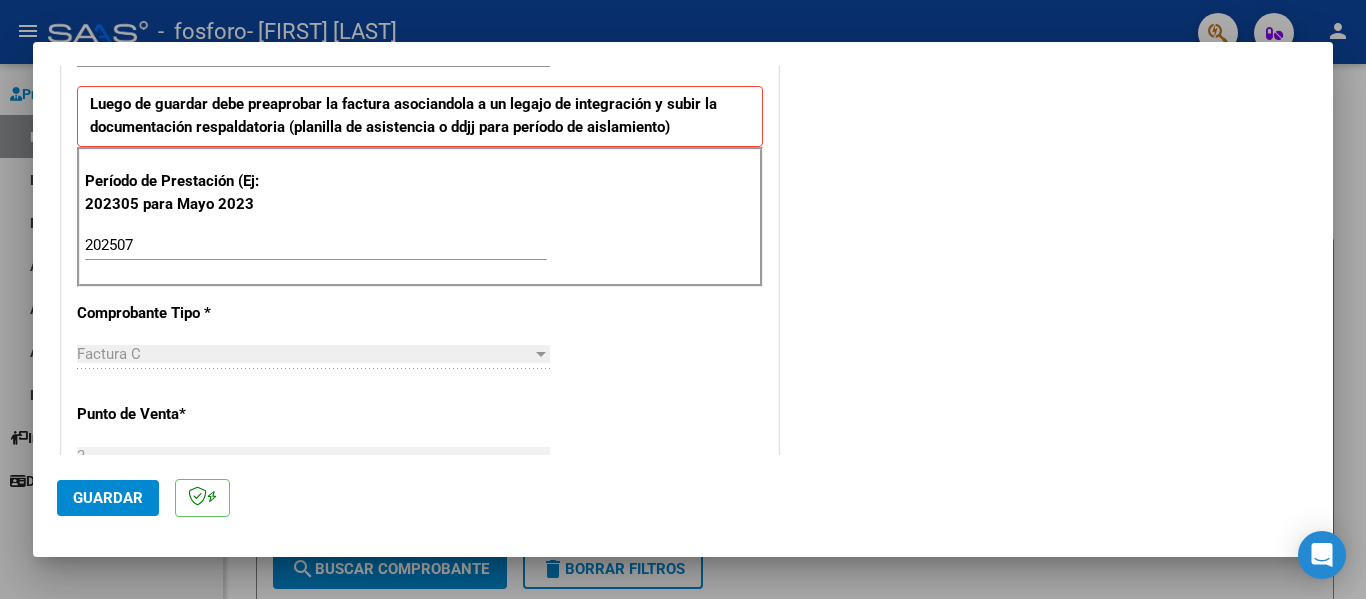 click on "Guardar" 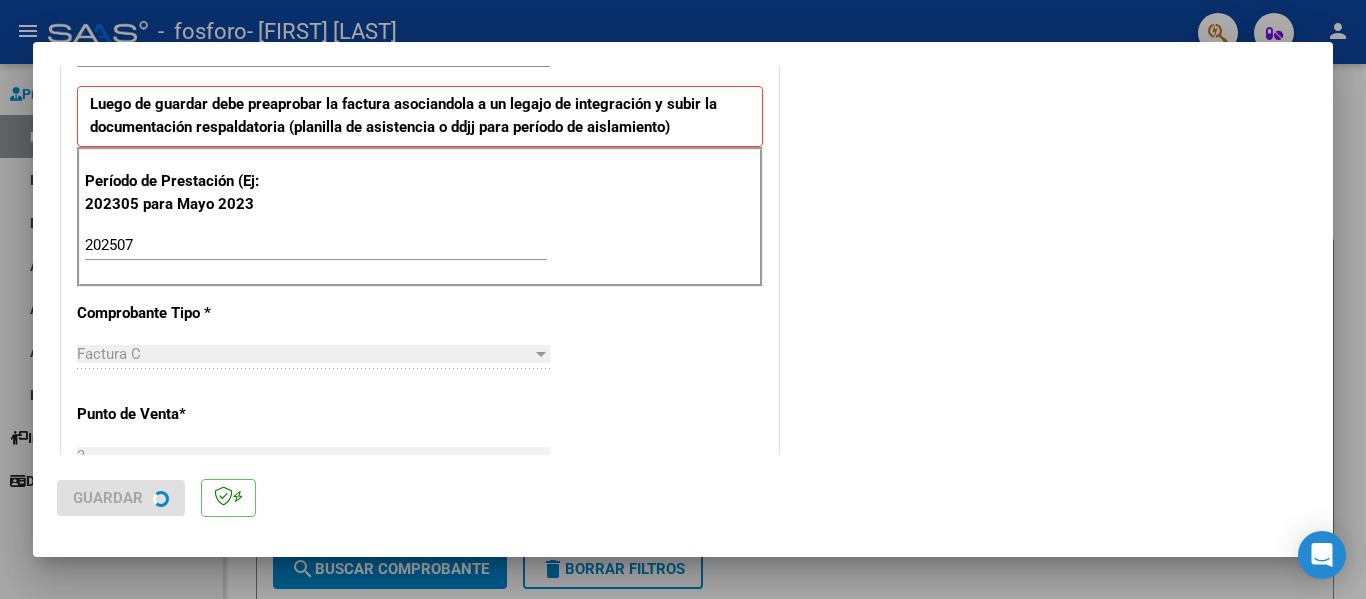 scroll, scrollTop: 0, scrollLeft: 0, axis: both 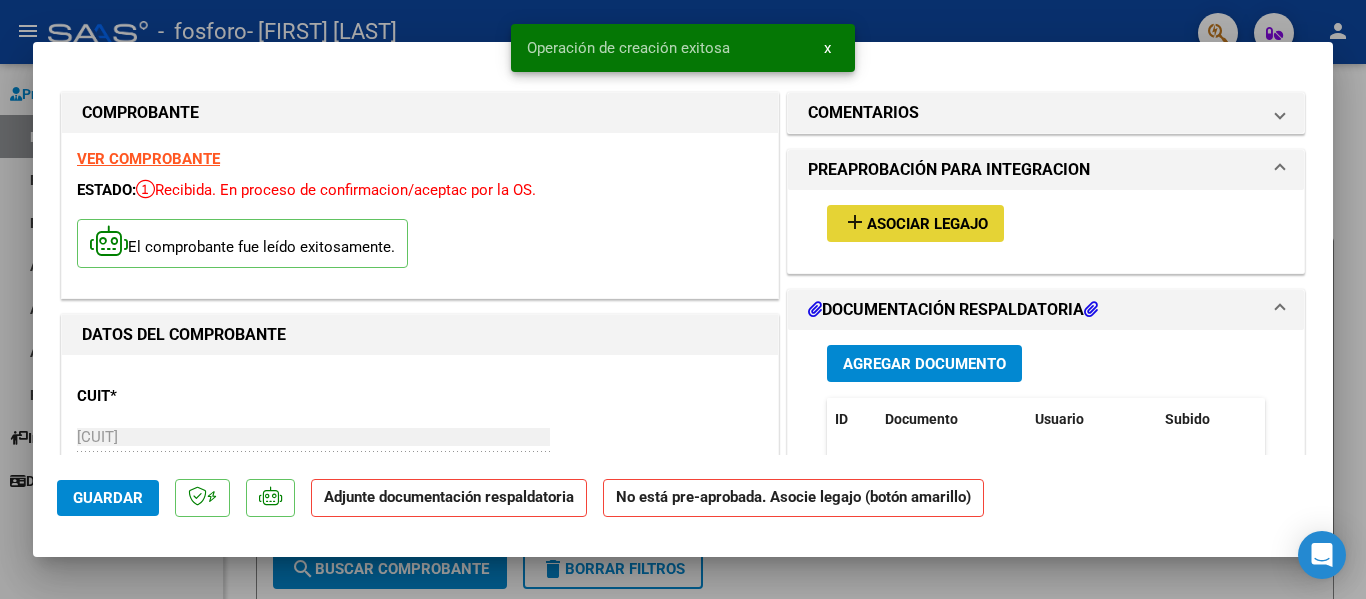 click on "Asociar Legajo" at bounding box center (927, 224) 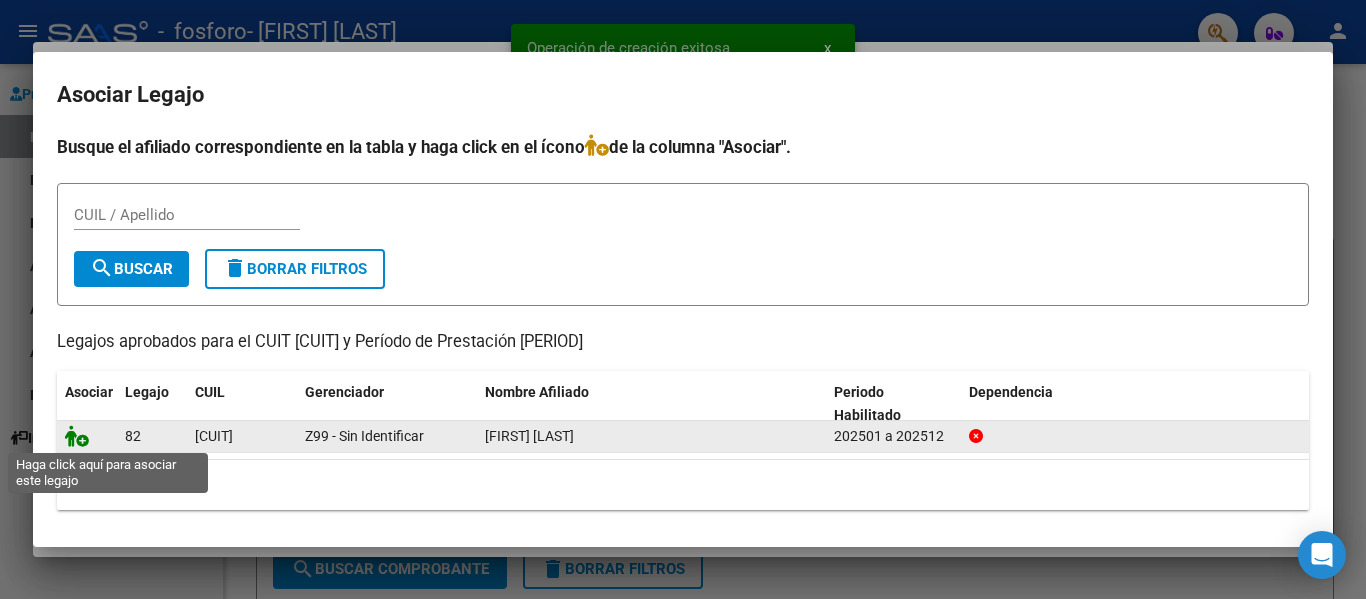 click 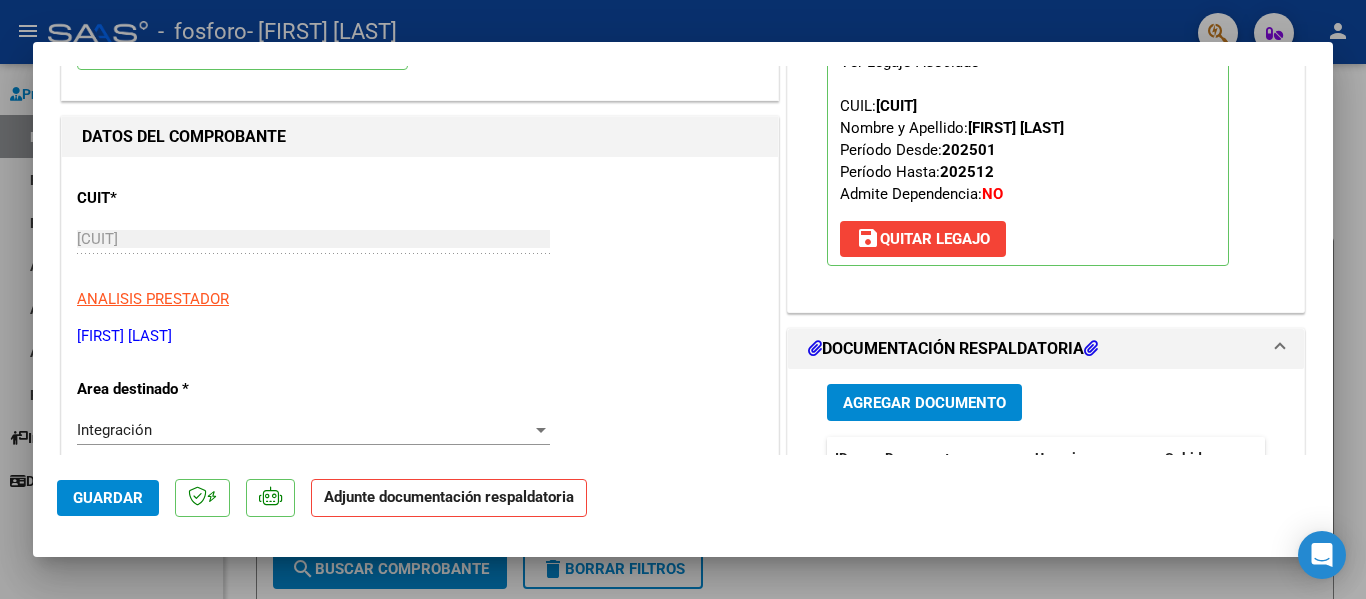 scroll, scrollTop: 200, scrollLeft: 0, axis: vertical 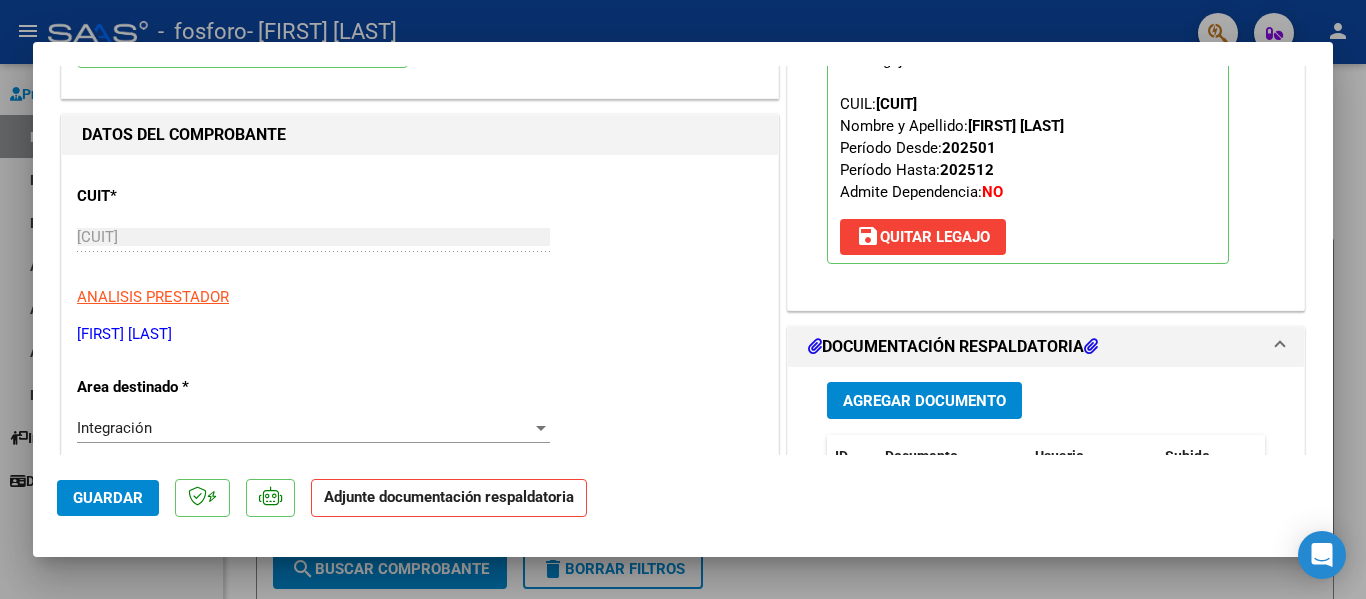click on "Agregar Documento" at bounding box center (924, 401) 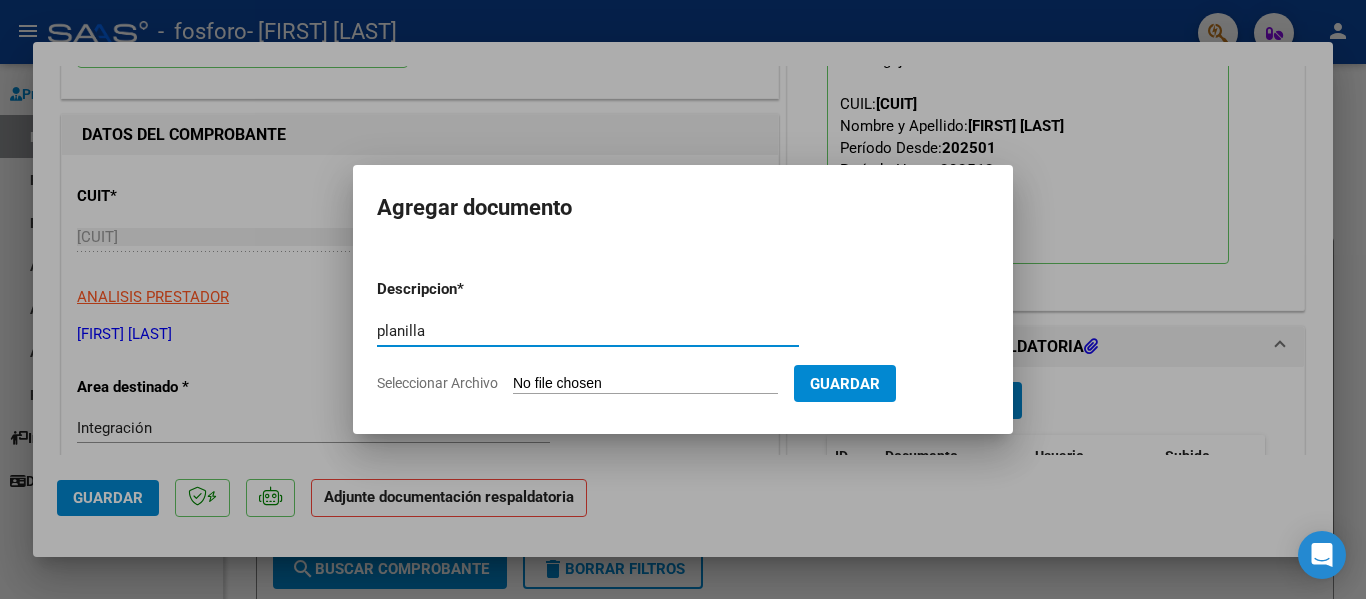 type on "planilla" 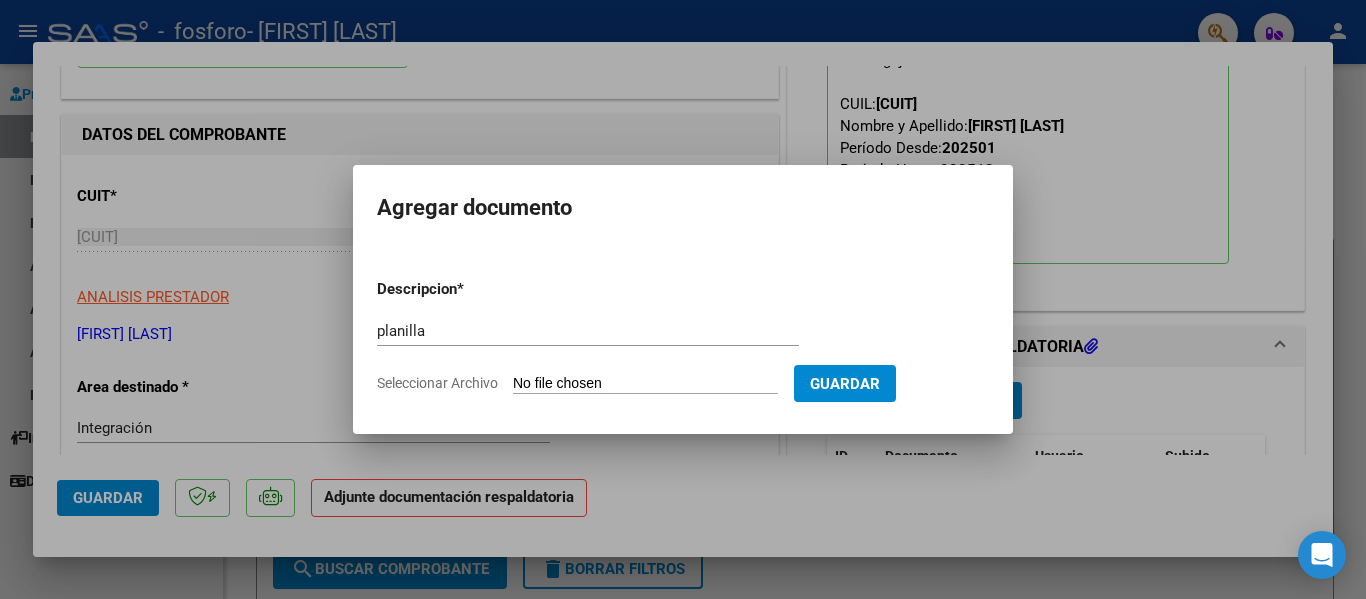 click on "Seleccionar Archivo" at bounding box center [645, 384] 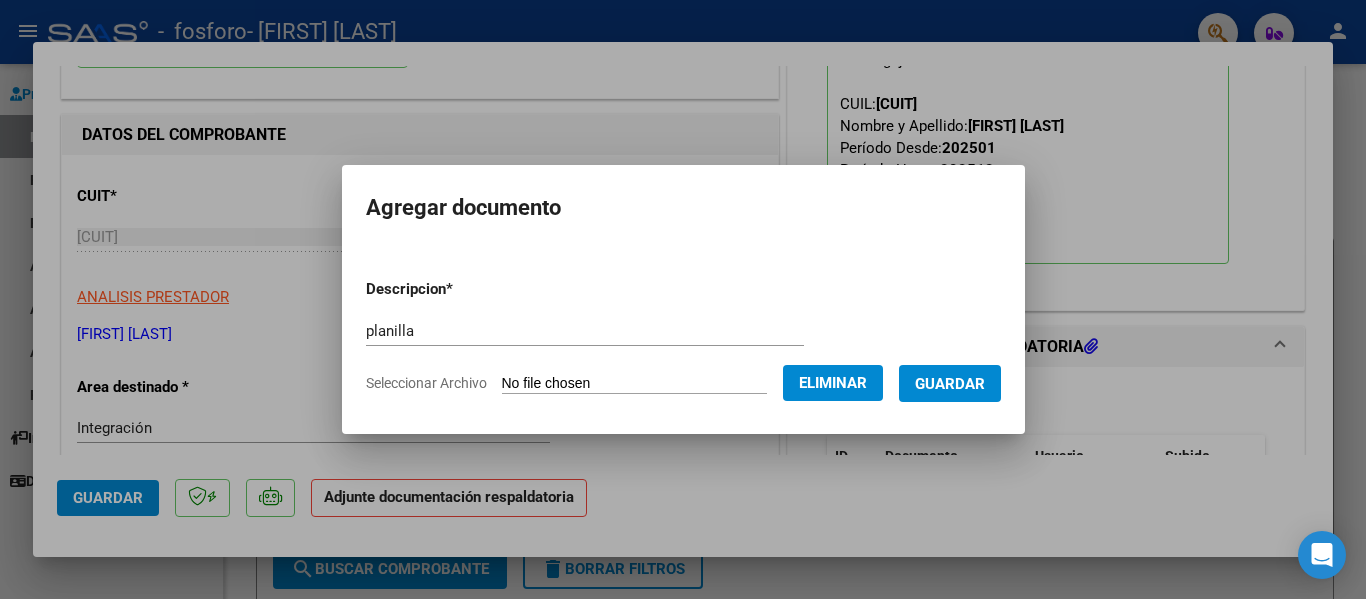 click on "Guardar" at bounding box center [950, 384] 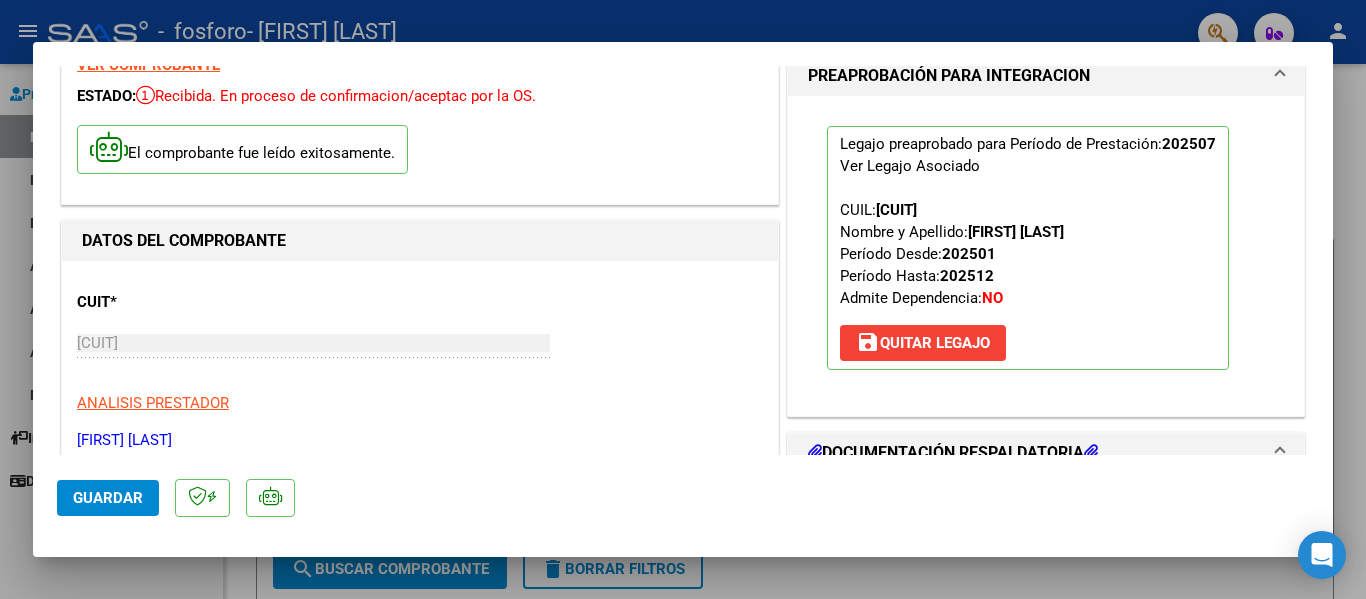 scroll, scrollTop: 0, scrollLeft: 0, axis: both 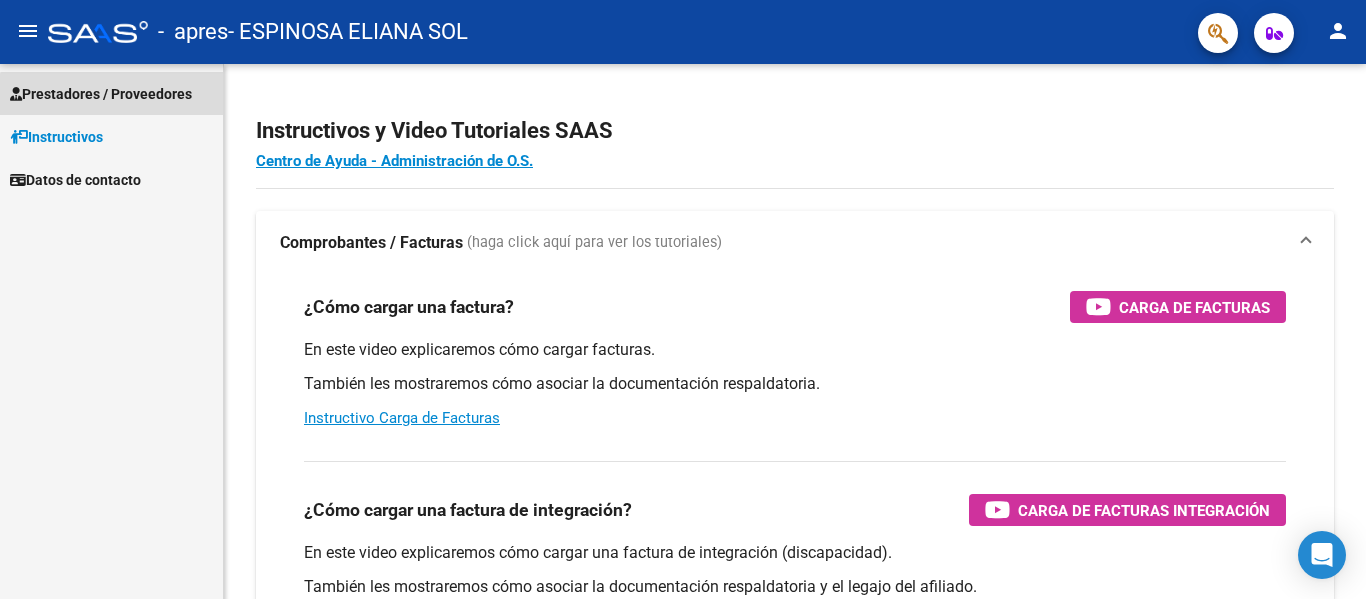 click on "Prestadores / Proveedores" at bounding box center [101, 94] 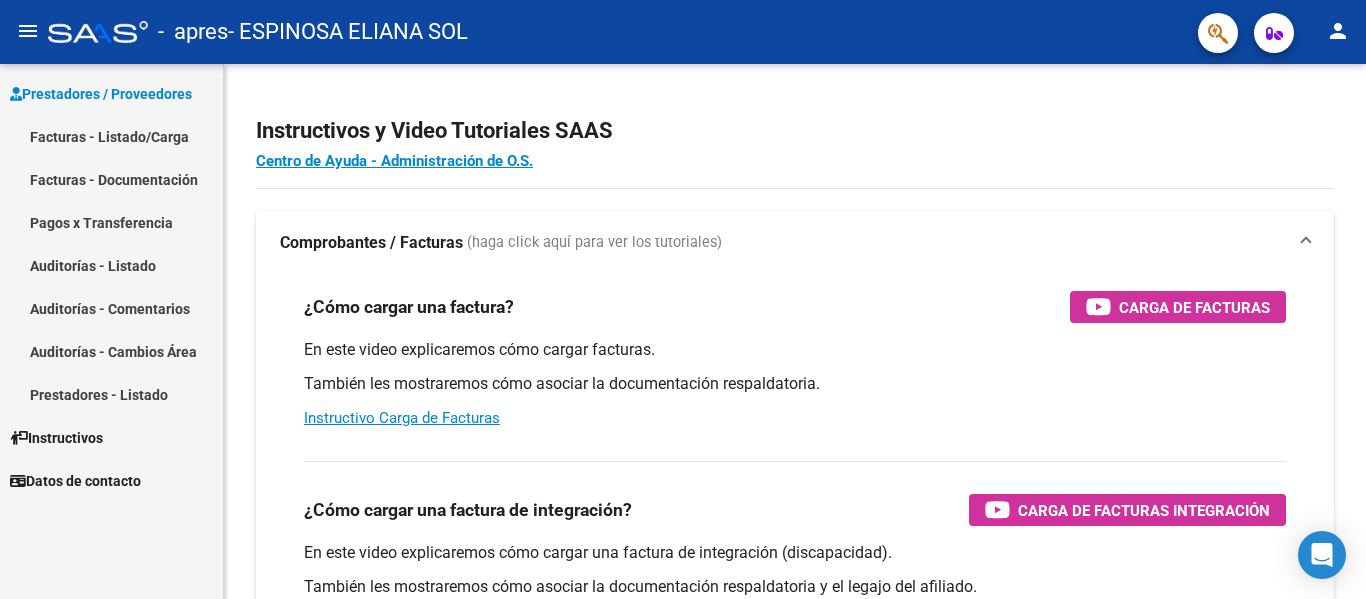 click on "Facturas - Listado/Carga" at bounding box center (111, 136) 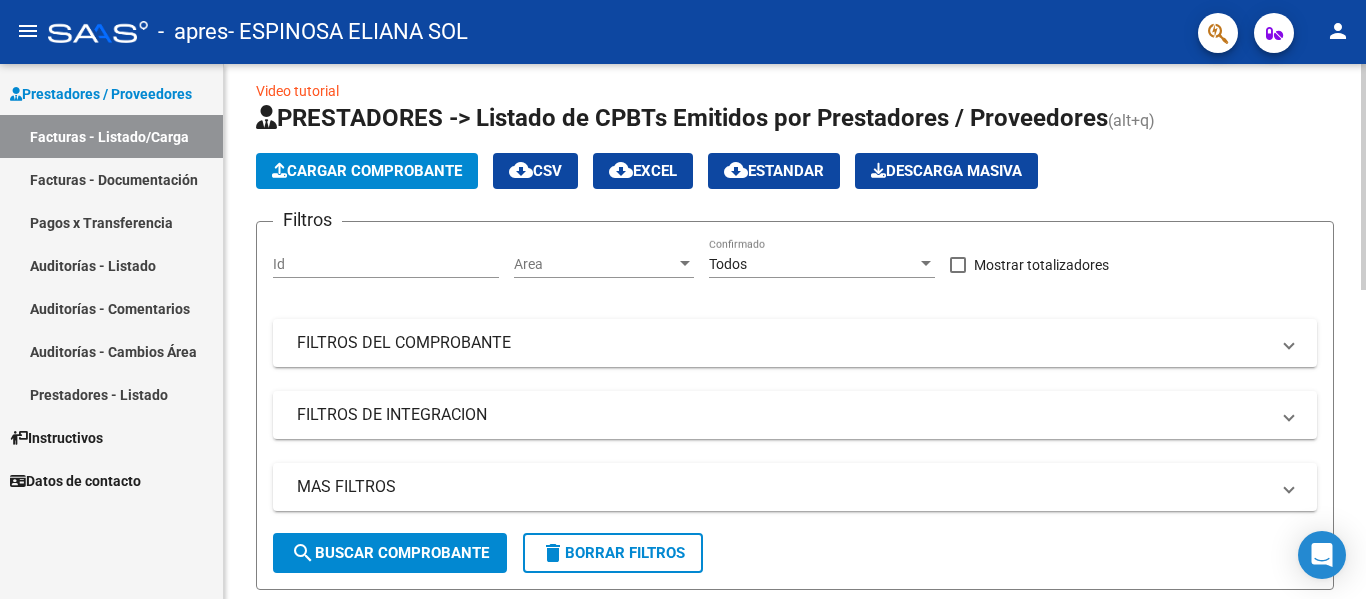 scroll, scrollTop: 7, scrollLeft: 0, axis: vertical 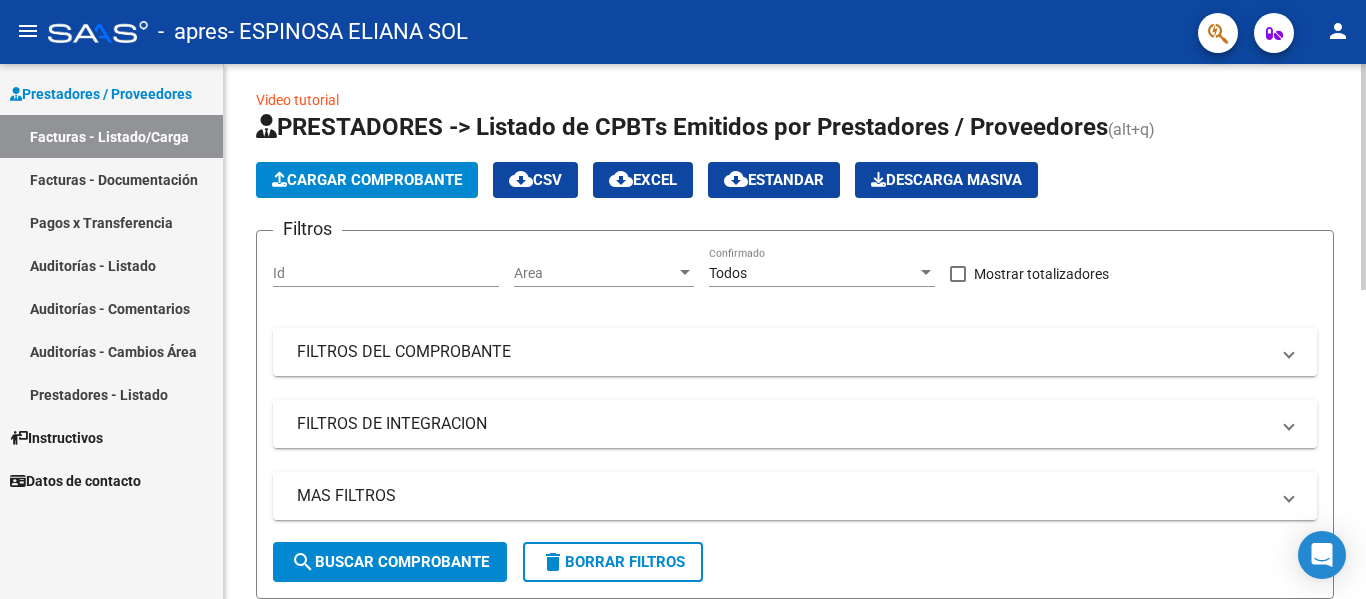 click on "Cargar Comprobante" 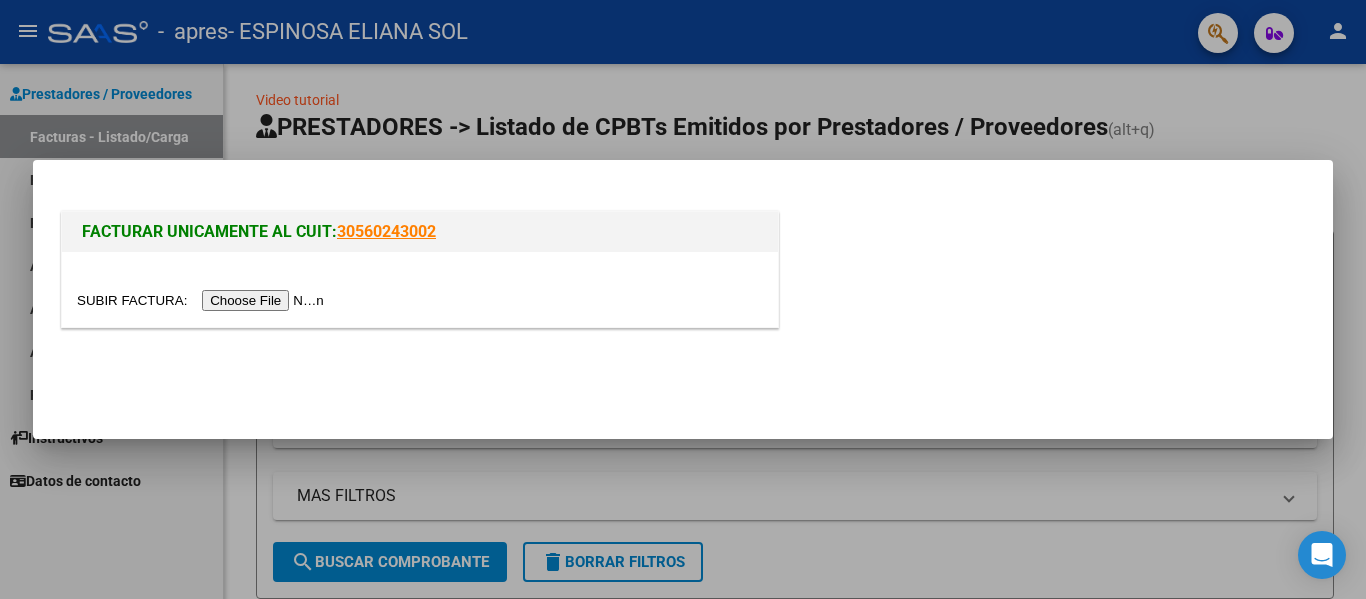 click at bounding box center (420, 289) 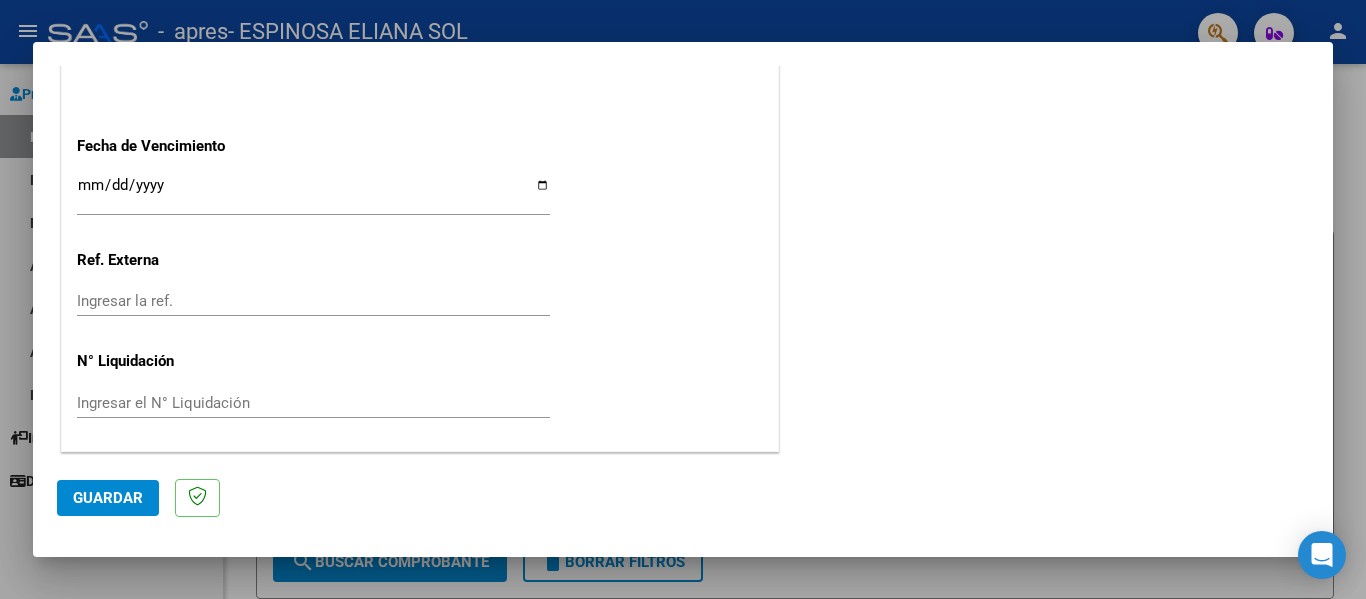 scroll, scrollTop: 1132, scrollLeft: 0, axis: vertical 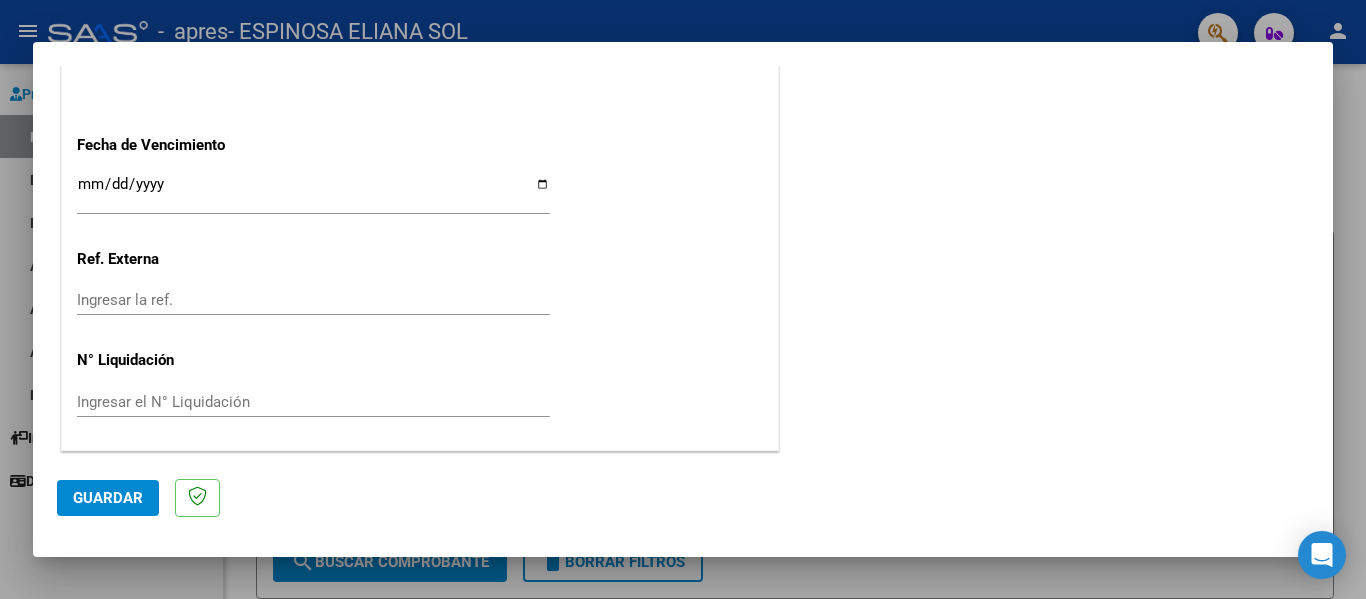 click on "Guardar" 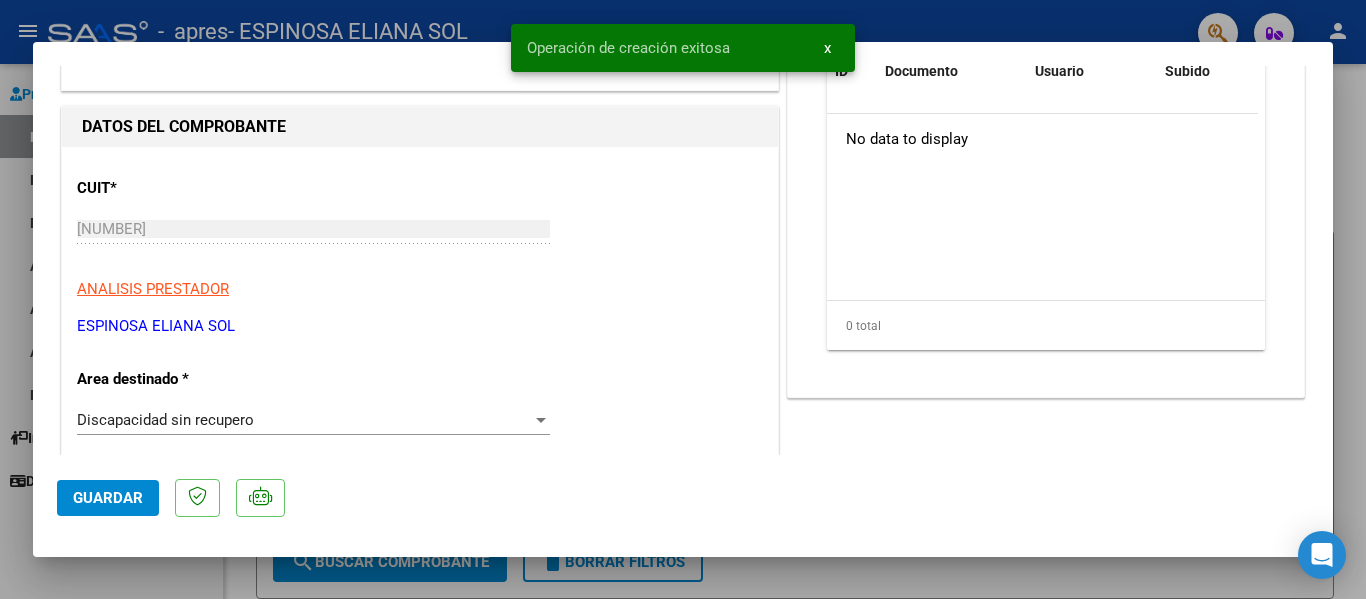 scroll, scrollTop: 0, scrollLeft: 0, axis: both 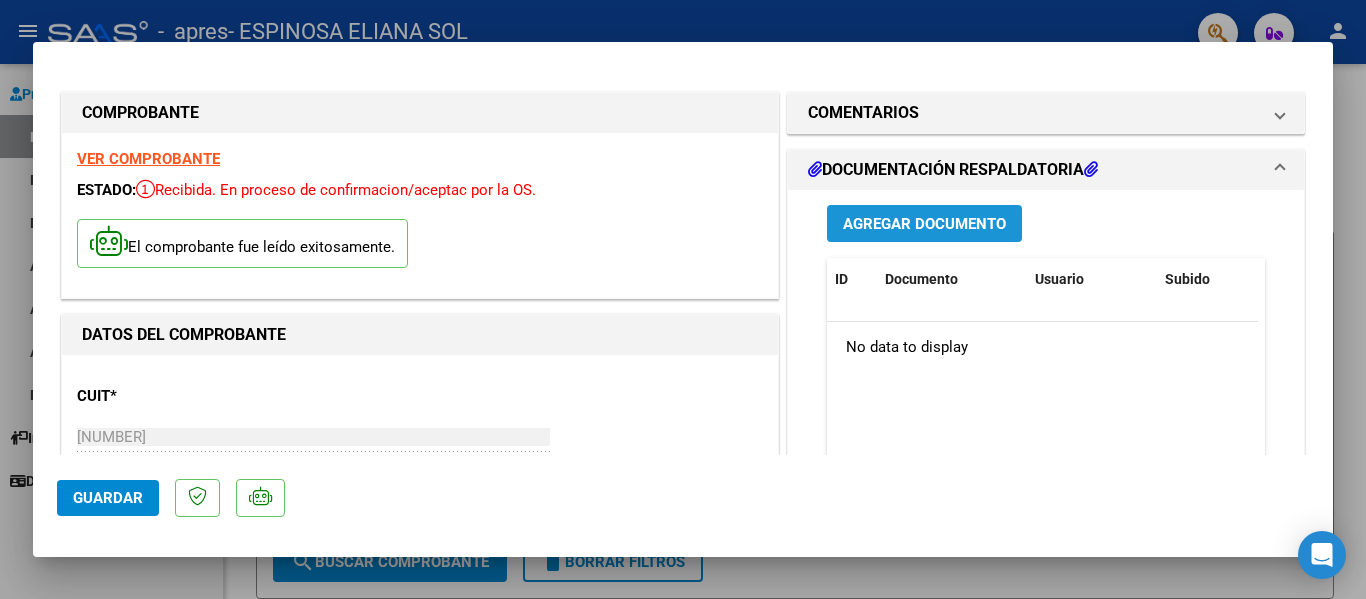 click on "Agregar Documento" at bounding box center (924, 224) 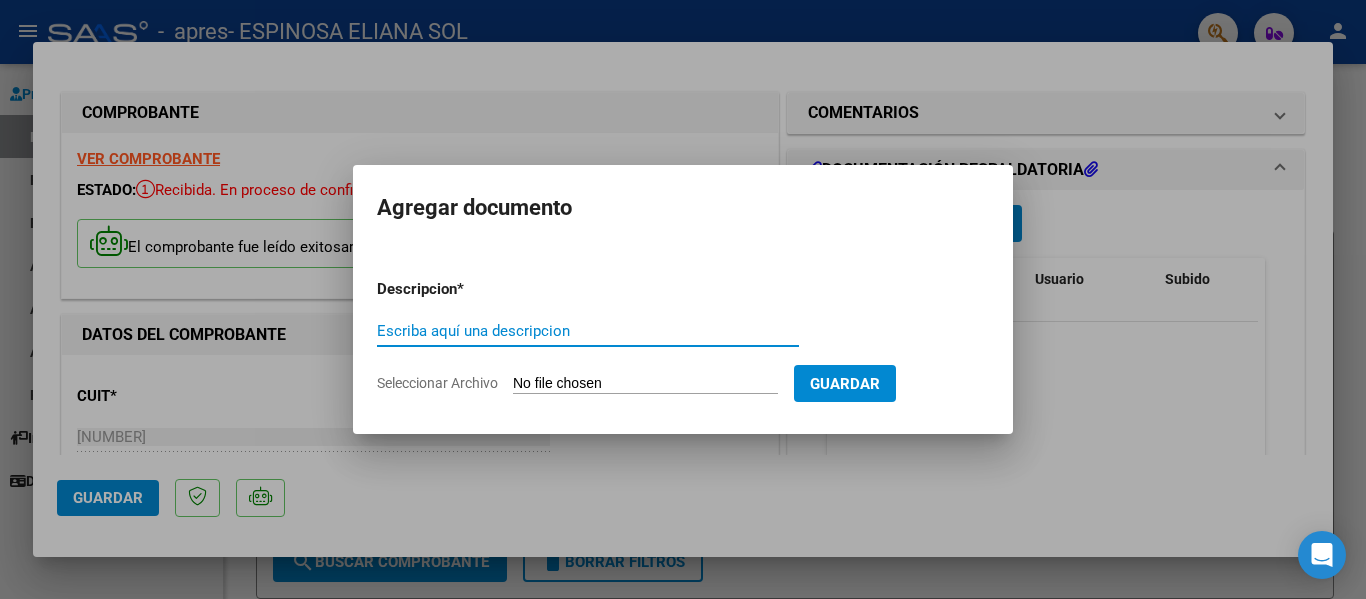 click on "Escriba aquí una descripcion" at bounding box center [588, 331] 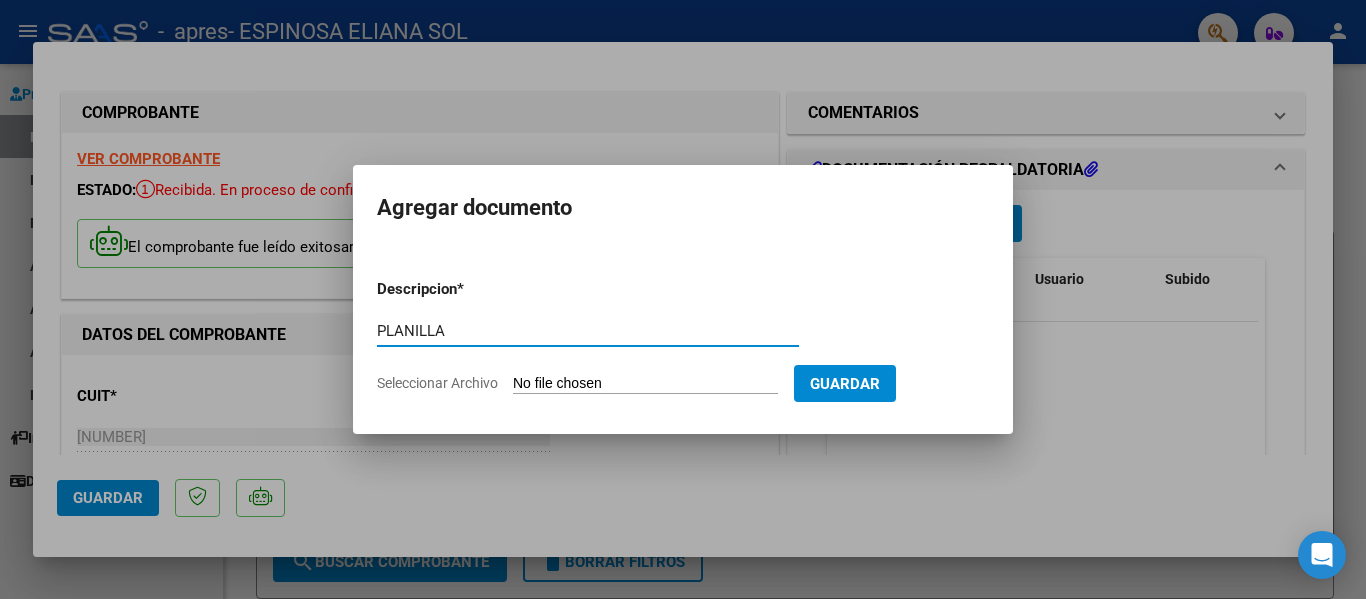 type on "PLANILLA" 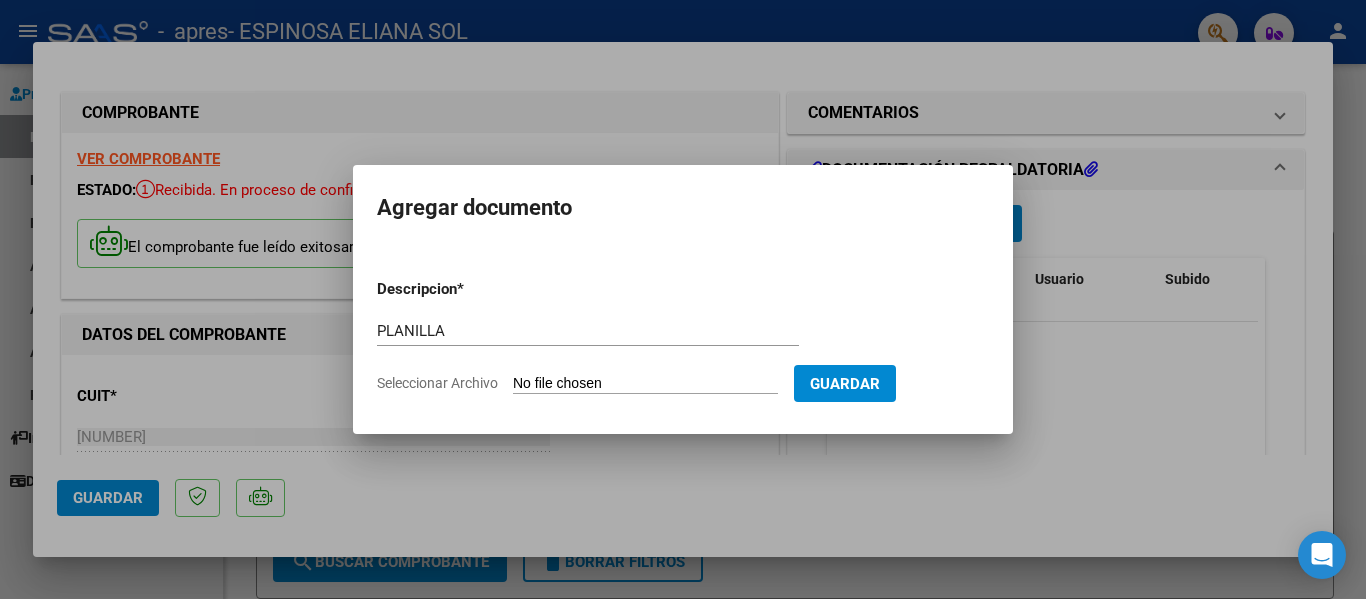 type on "C:\fakepath\Carmela (1).pdf" 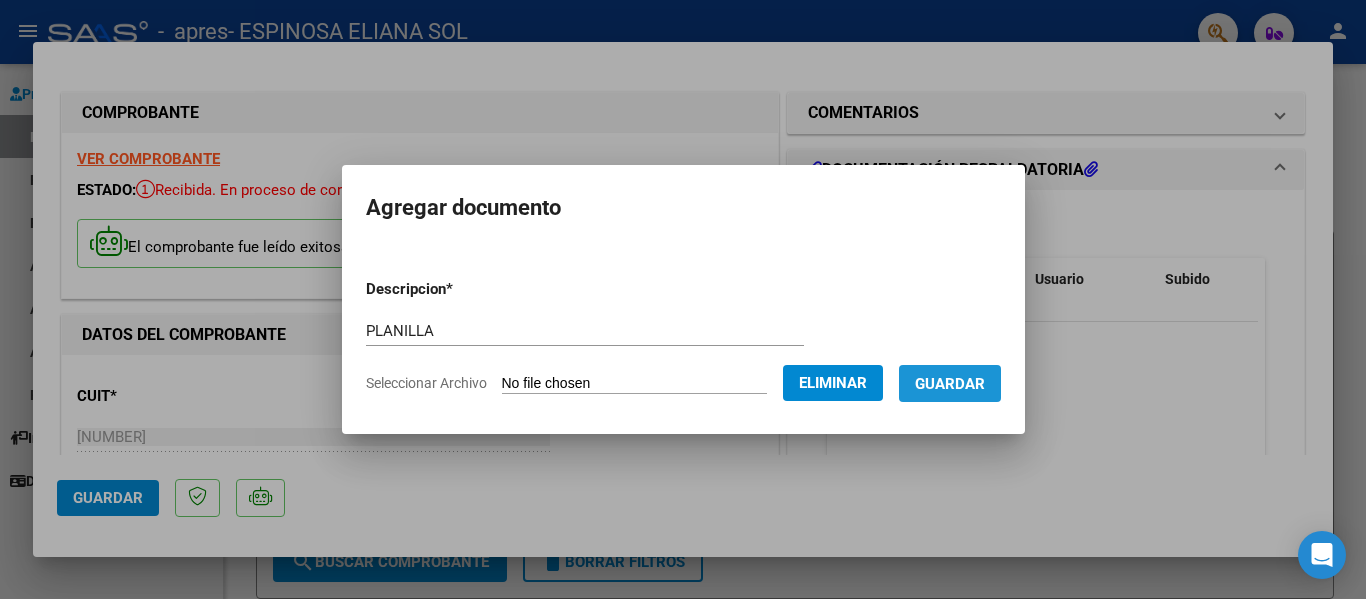 click on "Guardar" at bounding box center [950, 384] 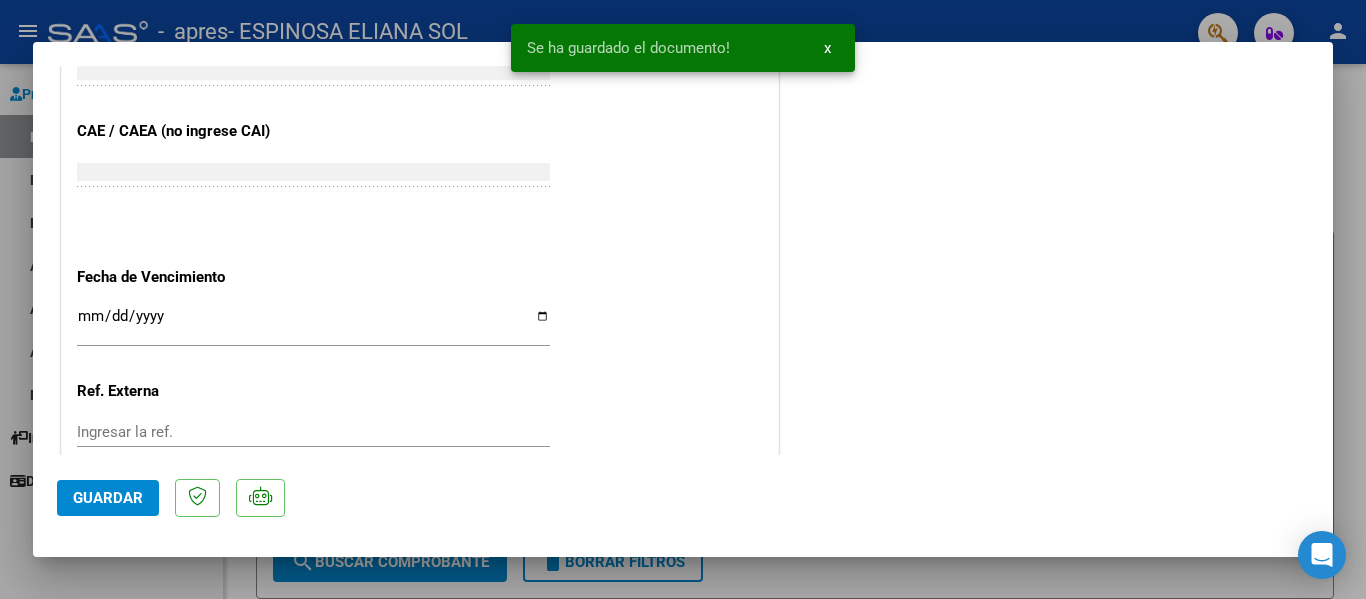 scroll, scrollTop: 1100, scrollLeft: 0, axis: vertical 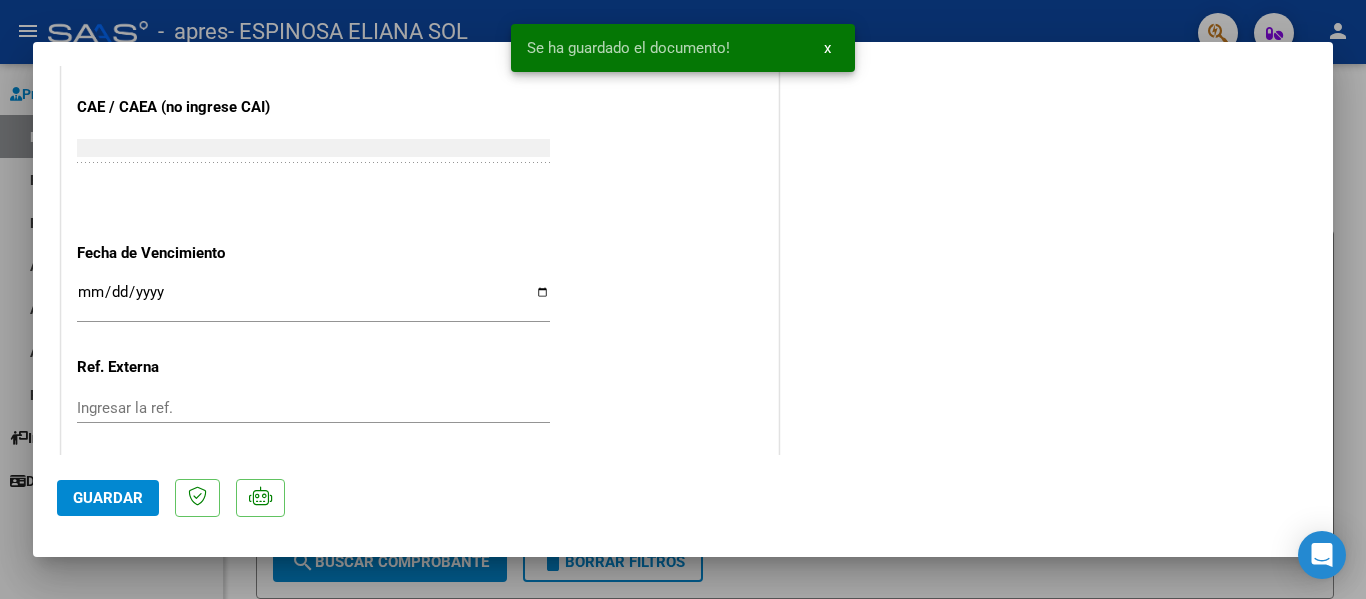click at bounding box center [683, 299] 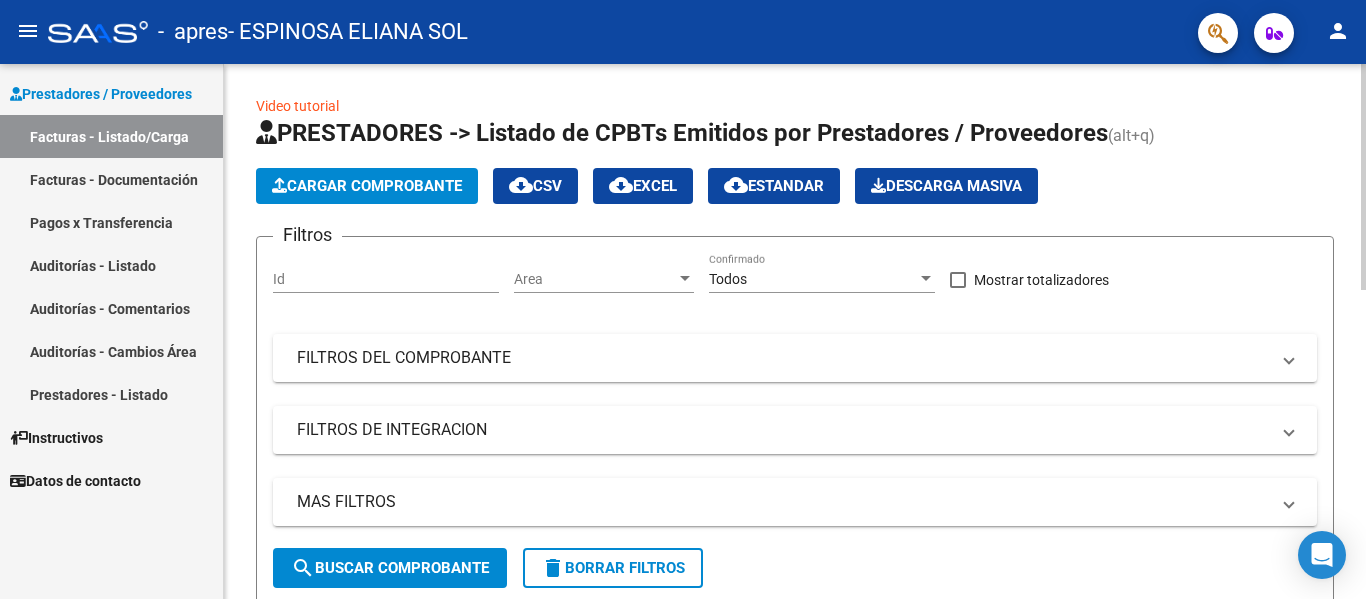 scroll, scrollTop: 0, scrollLeft: 0, axis: both 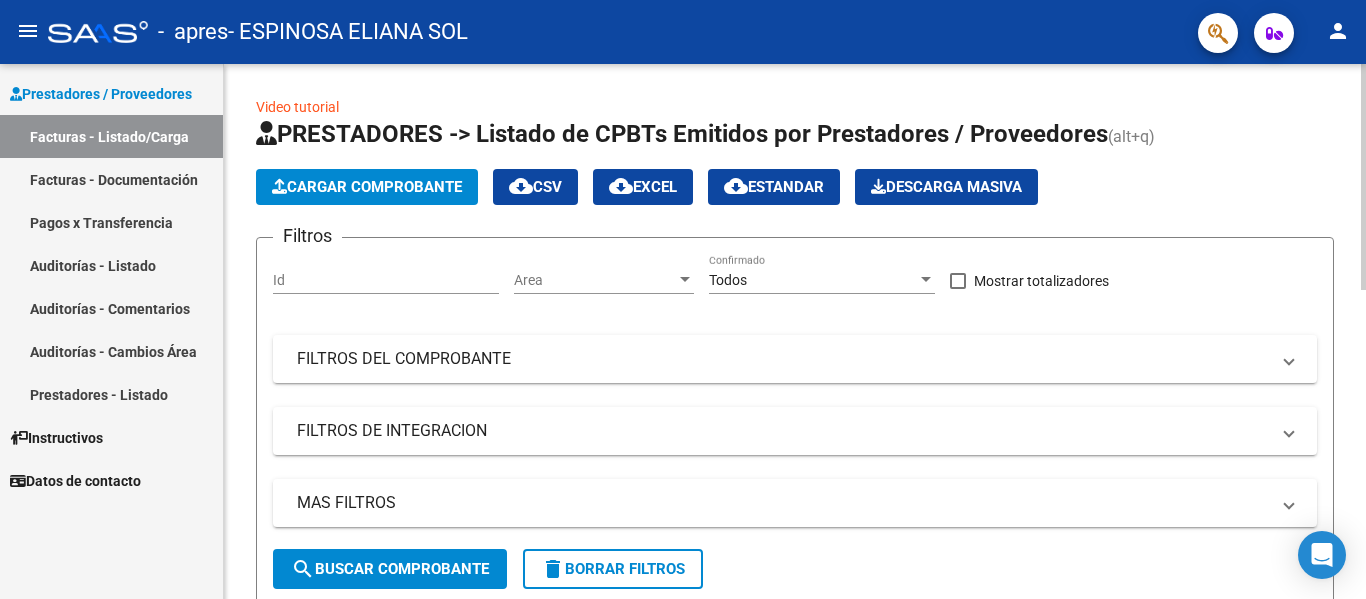 click on "Cargar Comprobante" 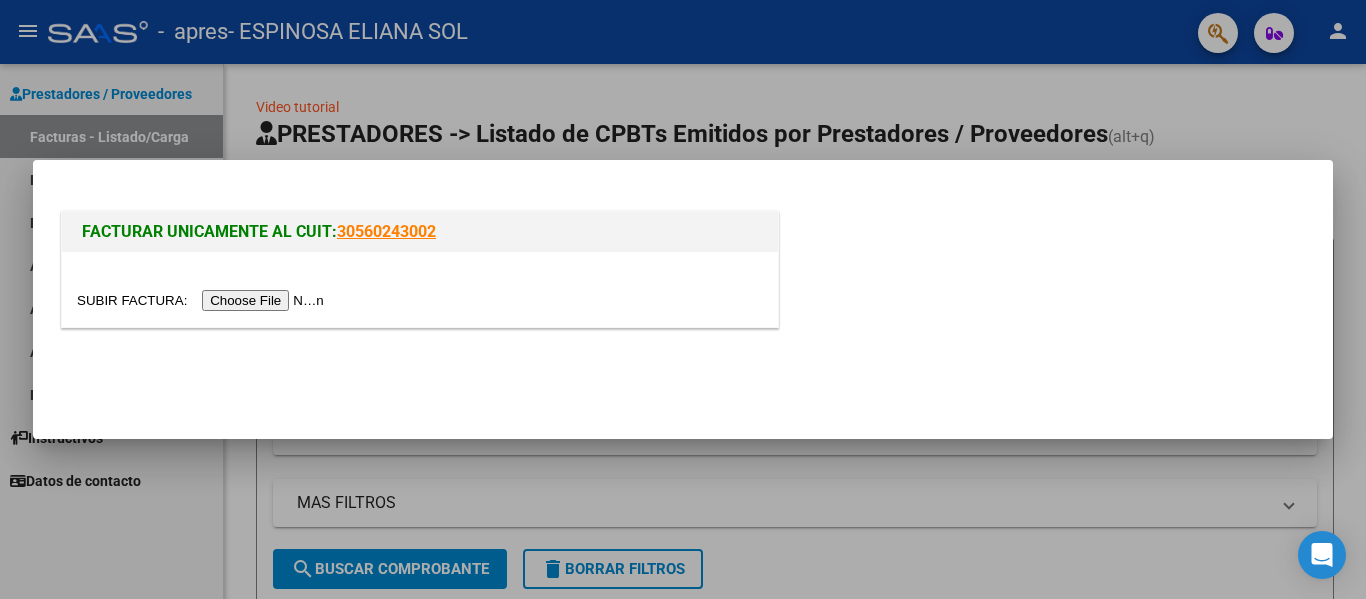 click at bounding box center [203, 300] 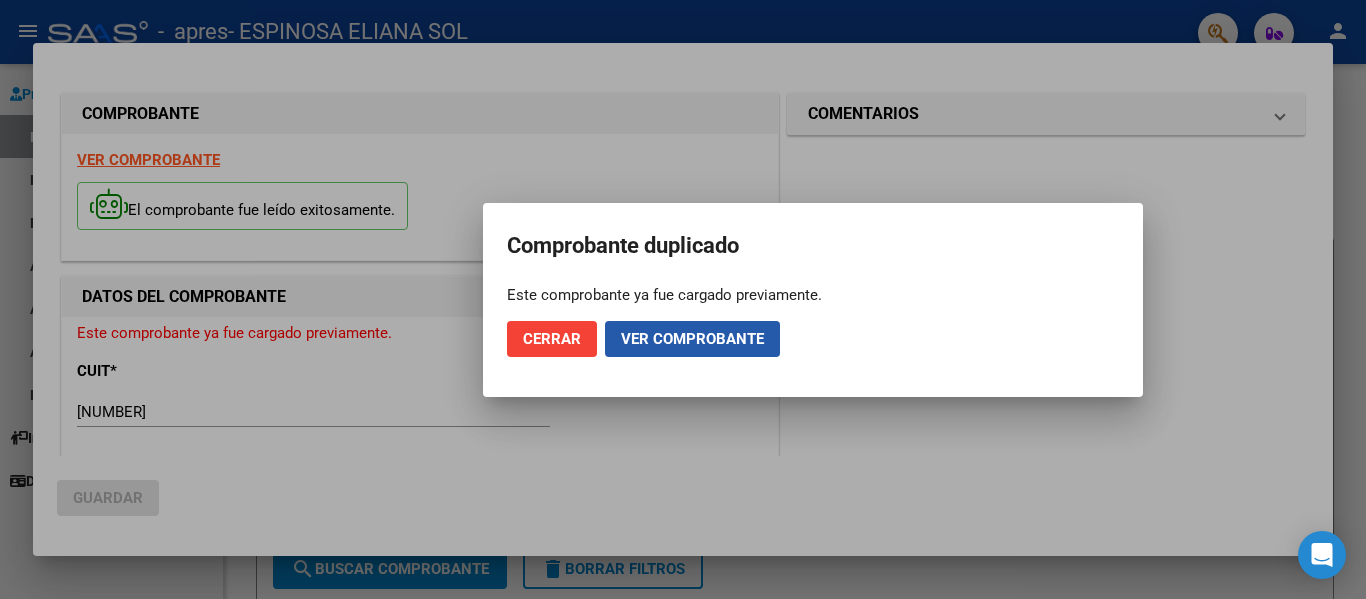 click on "Ver comprobante" 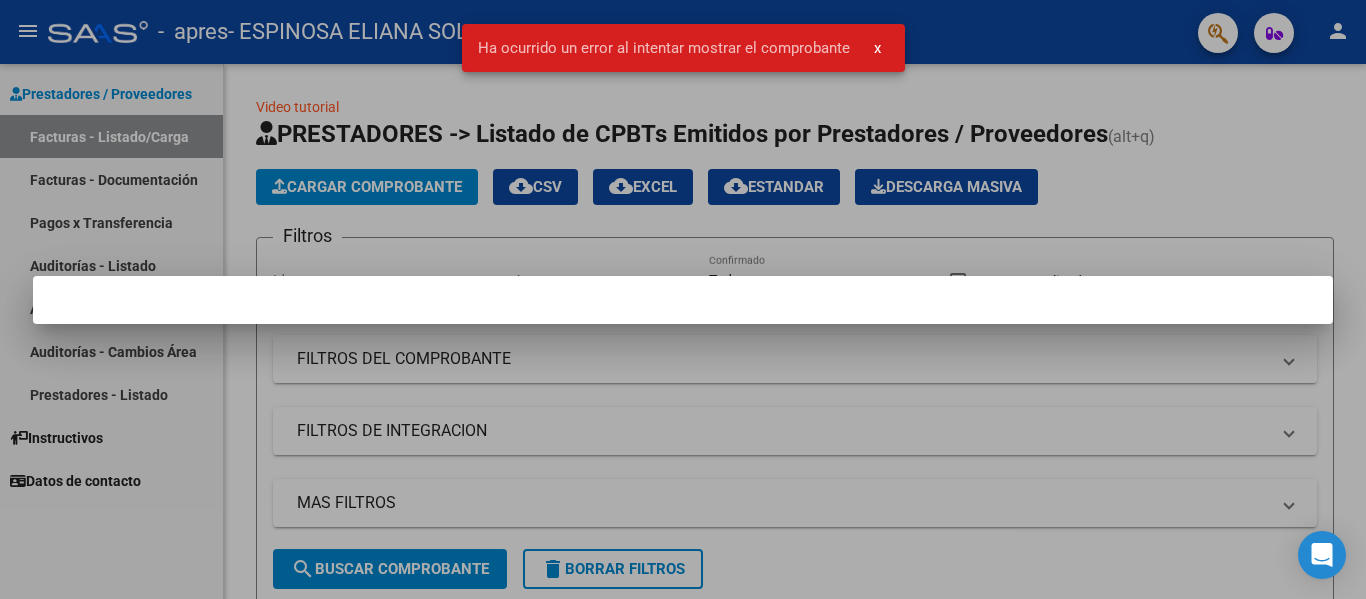 click at bounding box center [683, 299] 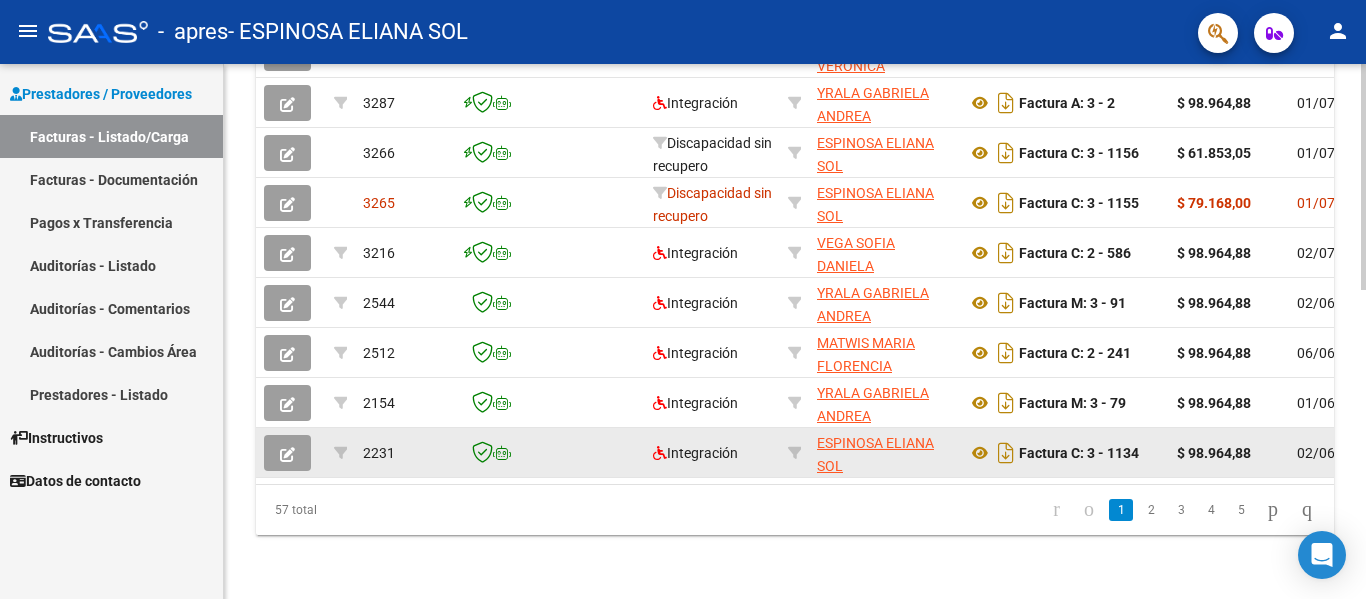 scroll, scrollTop: 733, scrollLeft: 0, axis: vertical 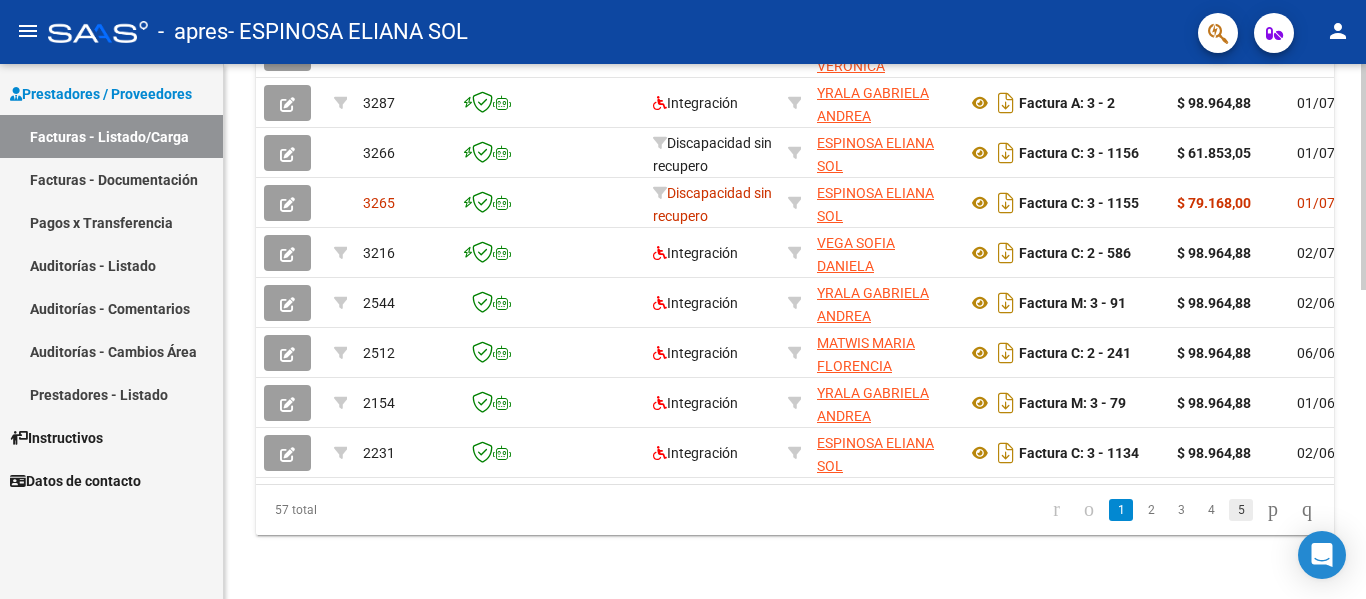 click on "5" 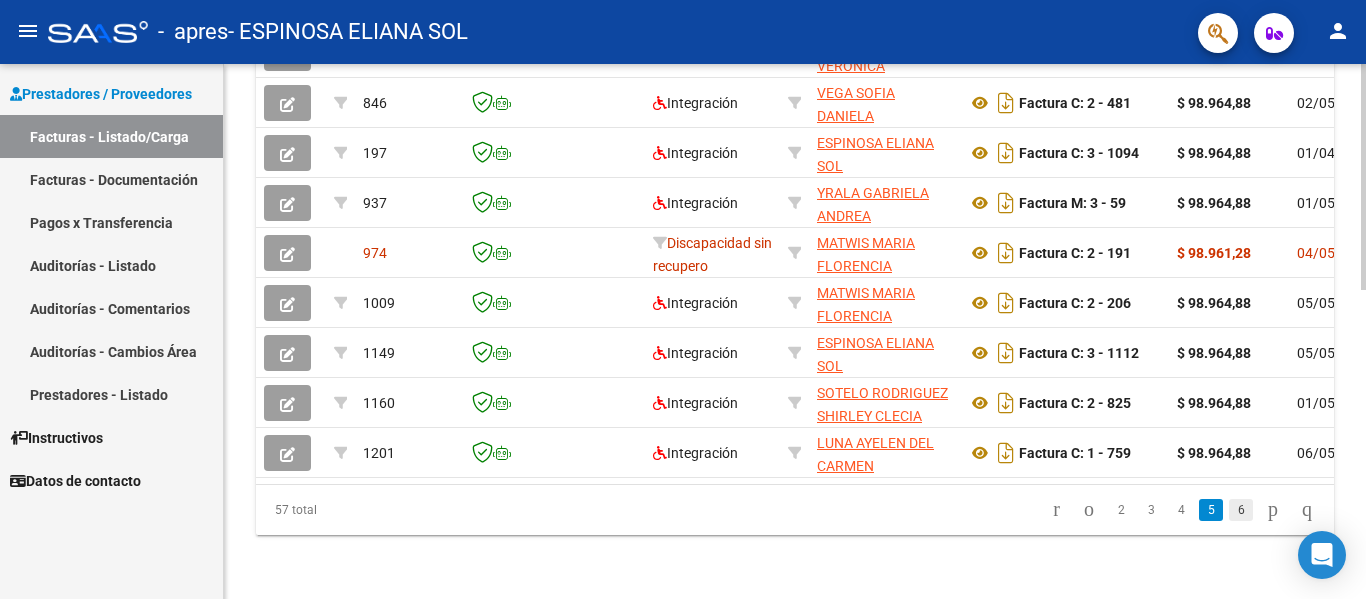 click on "6" 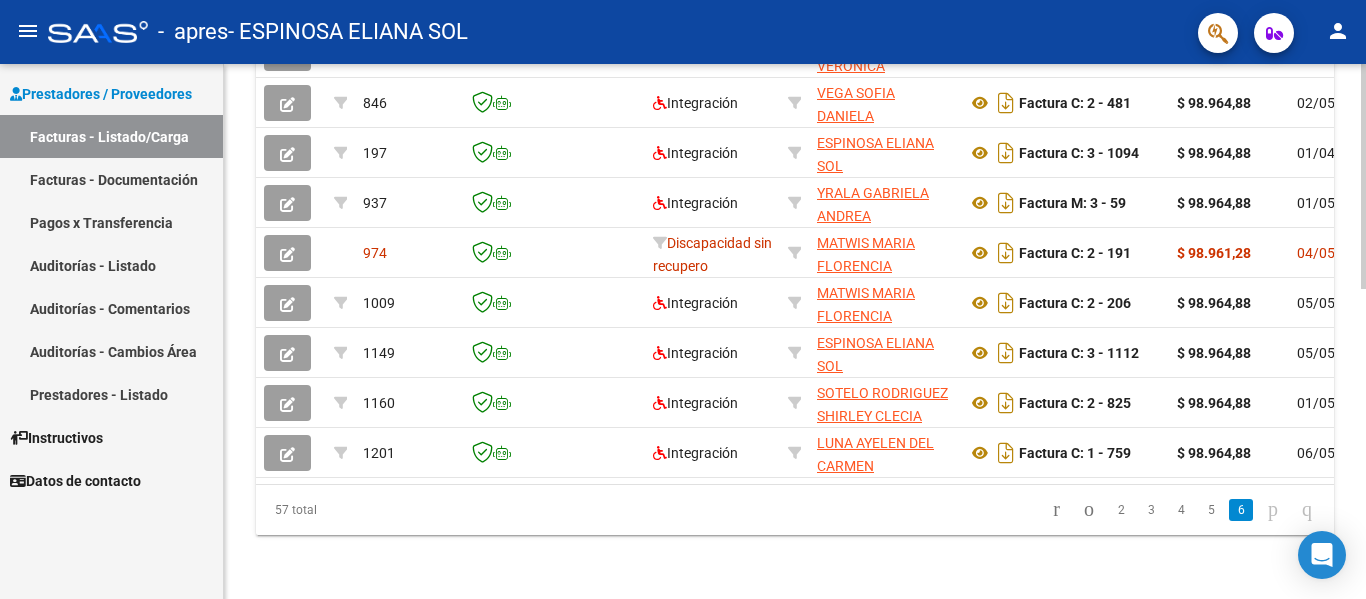 scroll, scrollTop: 583, scrollLeft: 0, axis: vertical 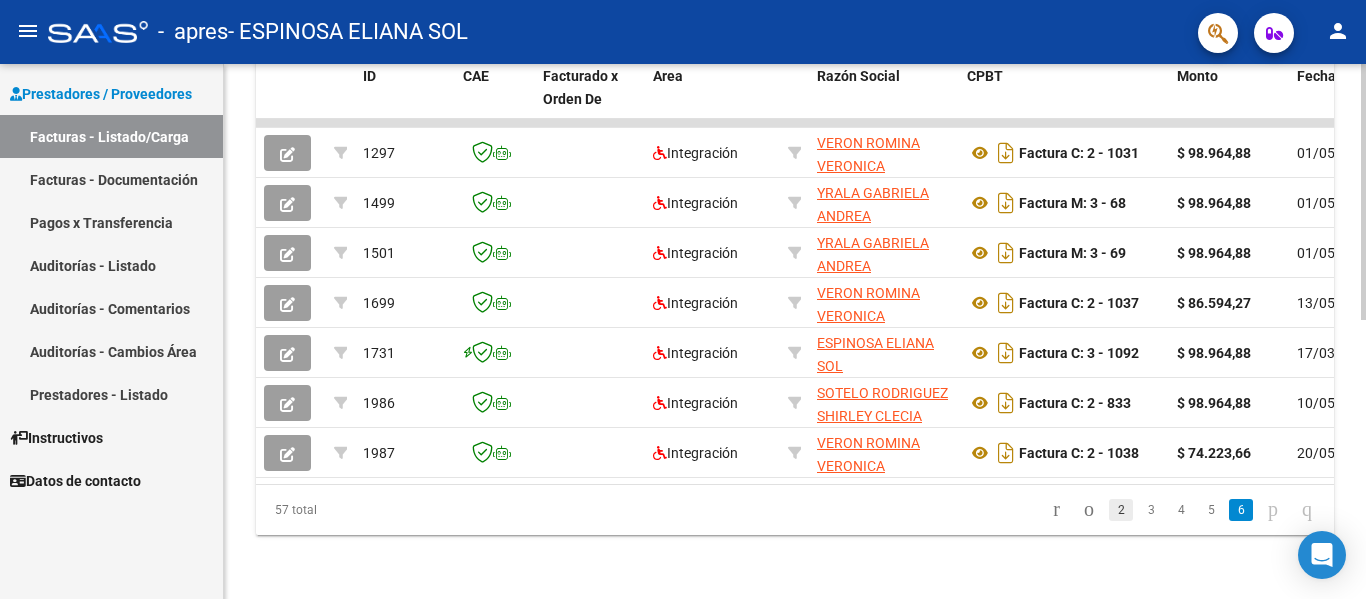 click on "2" 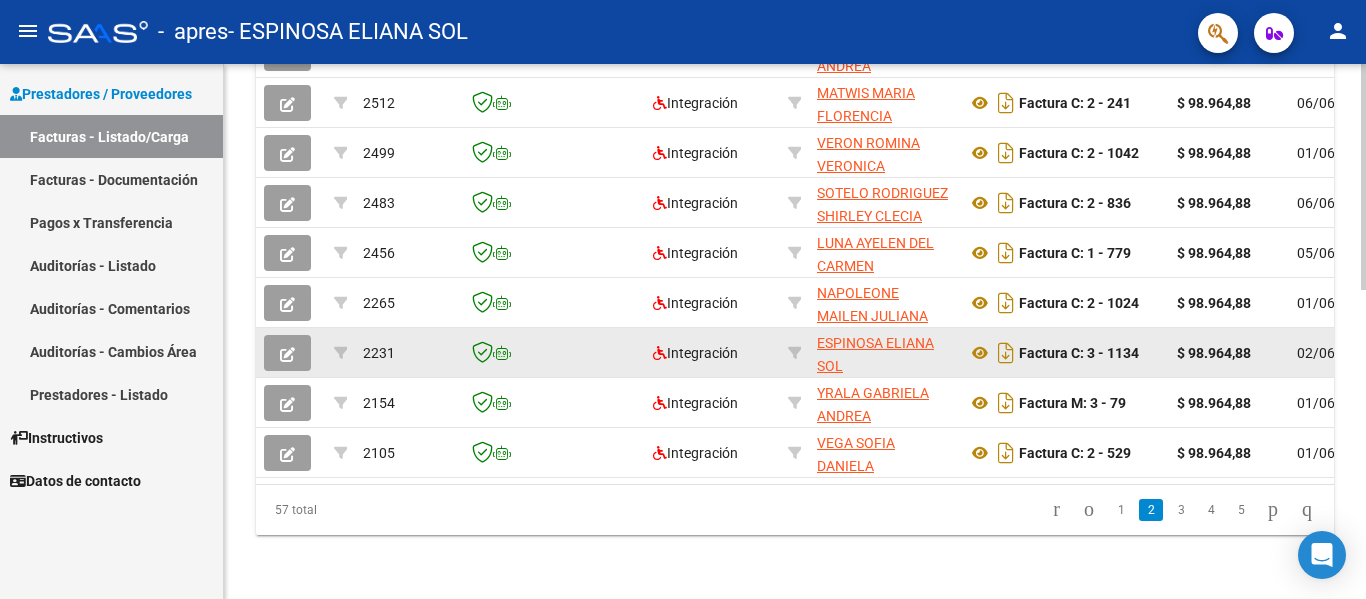 click on "1" 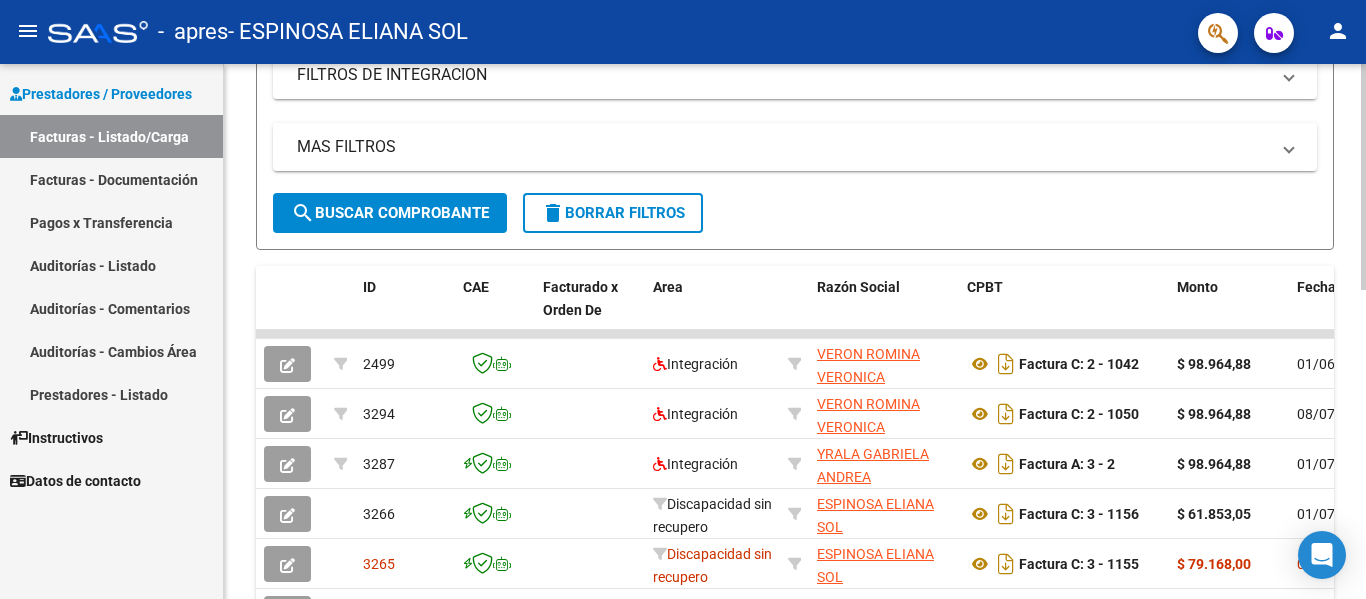 scroll, scrollTop: 333, scrollLeft: 0, axis: vertical 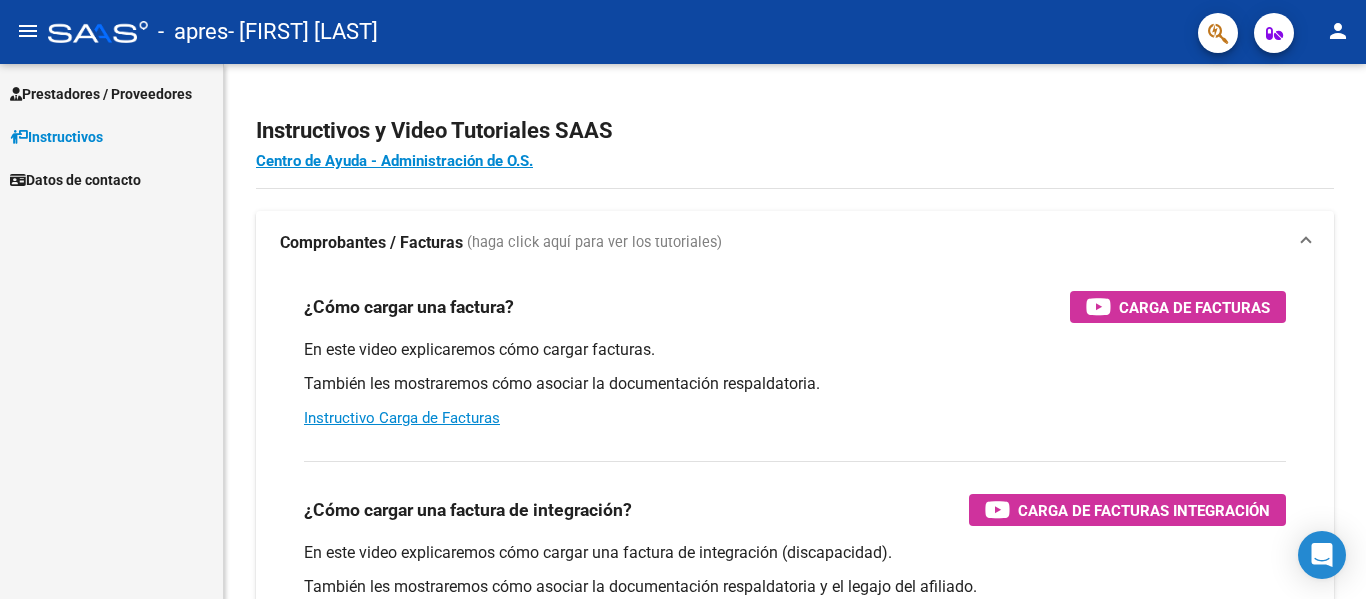 click on "Prestadores / Proveedores" at bounding box center [111, 93] 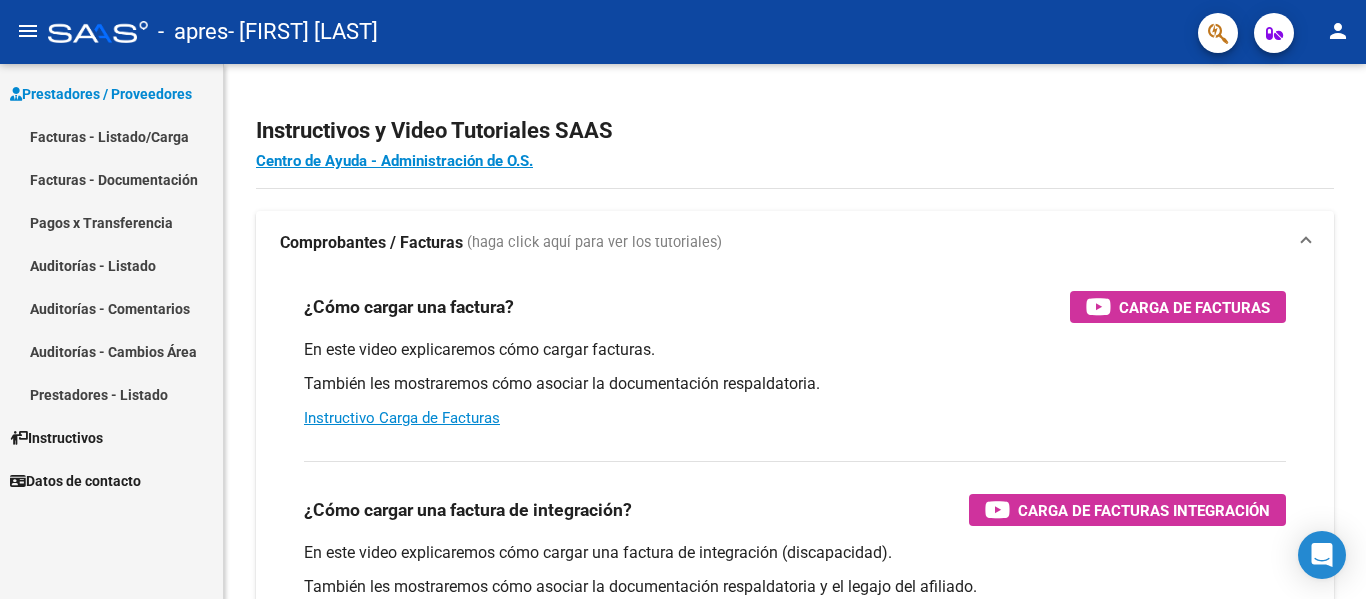 click on "Facturas - Listado/Carga" at bounding box center [111, 136] 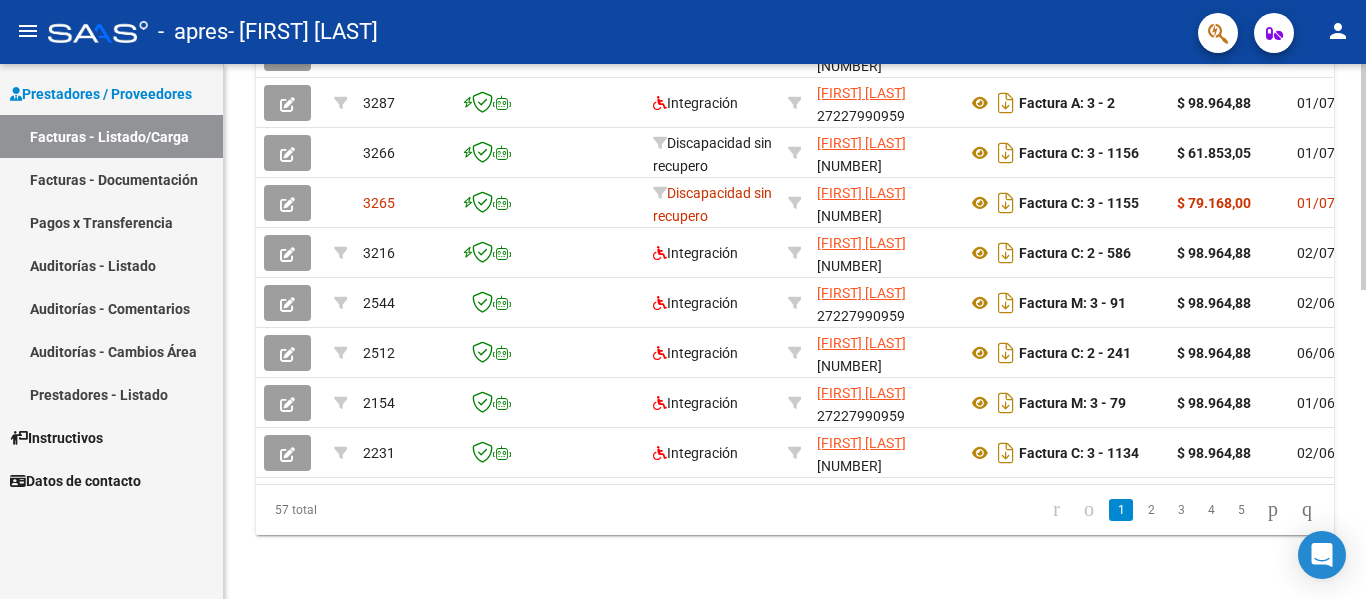 scroll, scrollTop: 733, scrollLeft: 0, axis: vertical 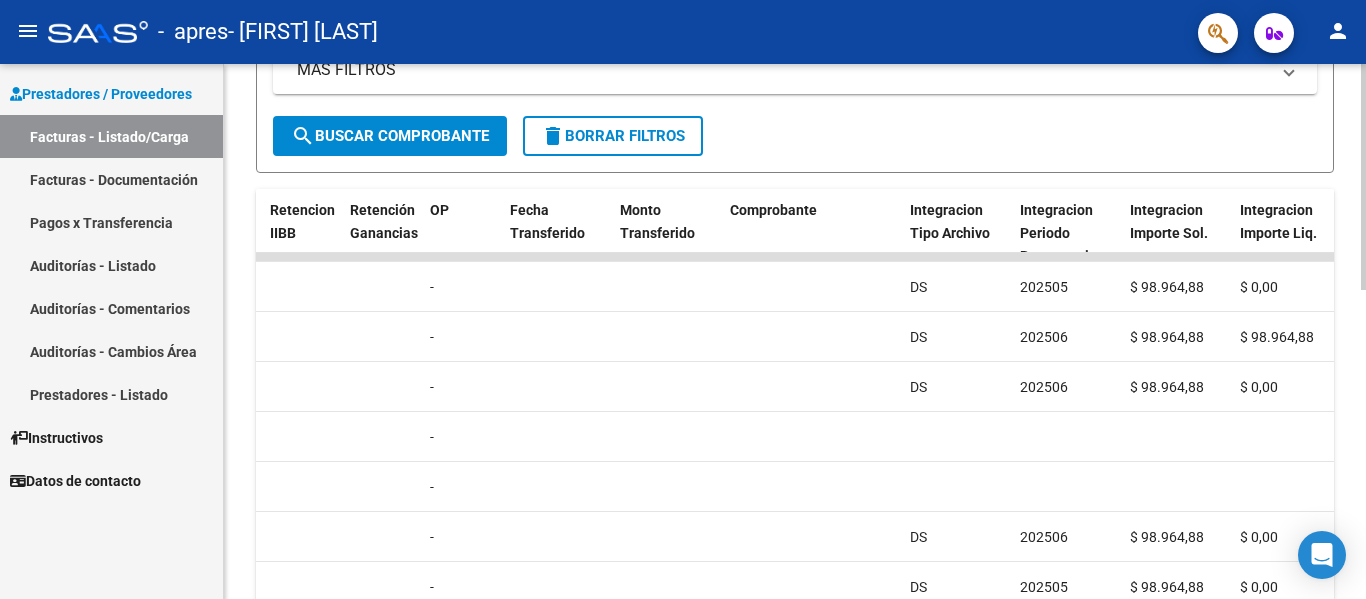 click on "search  Buscar Comprobante" 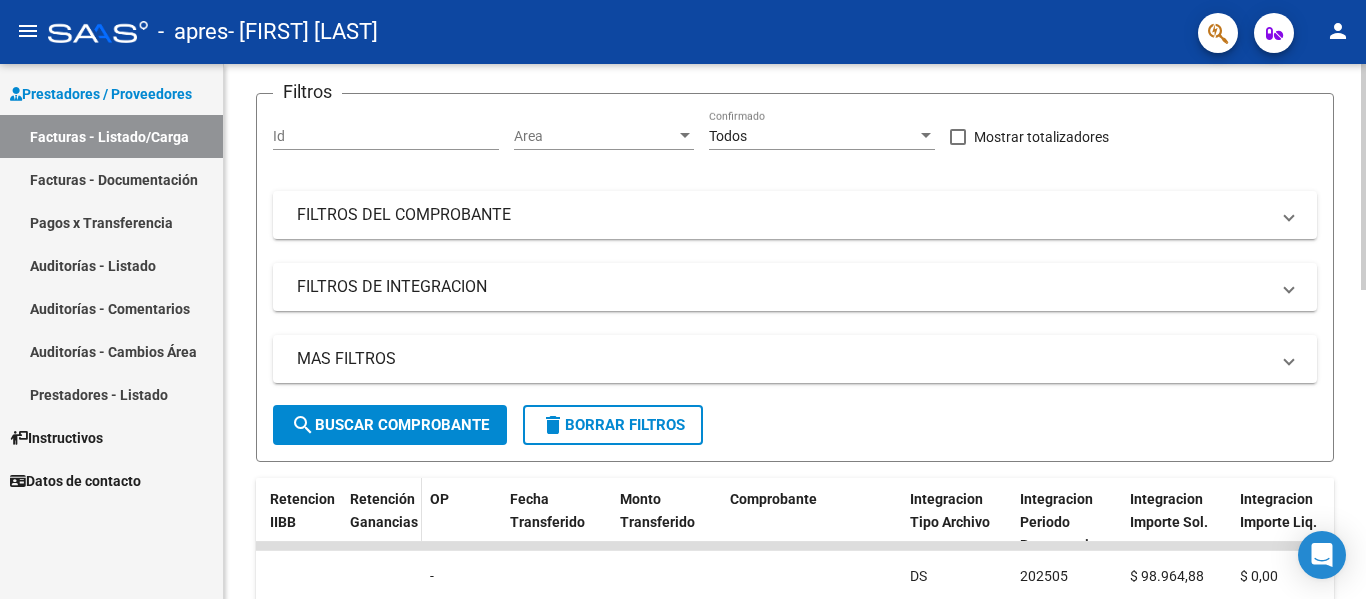 scroll, scrollTop: 133, scrollLeft: 0, axis: vertical 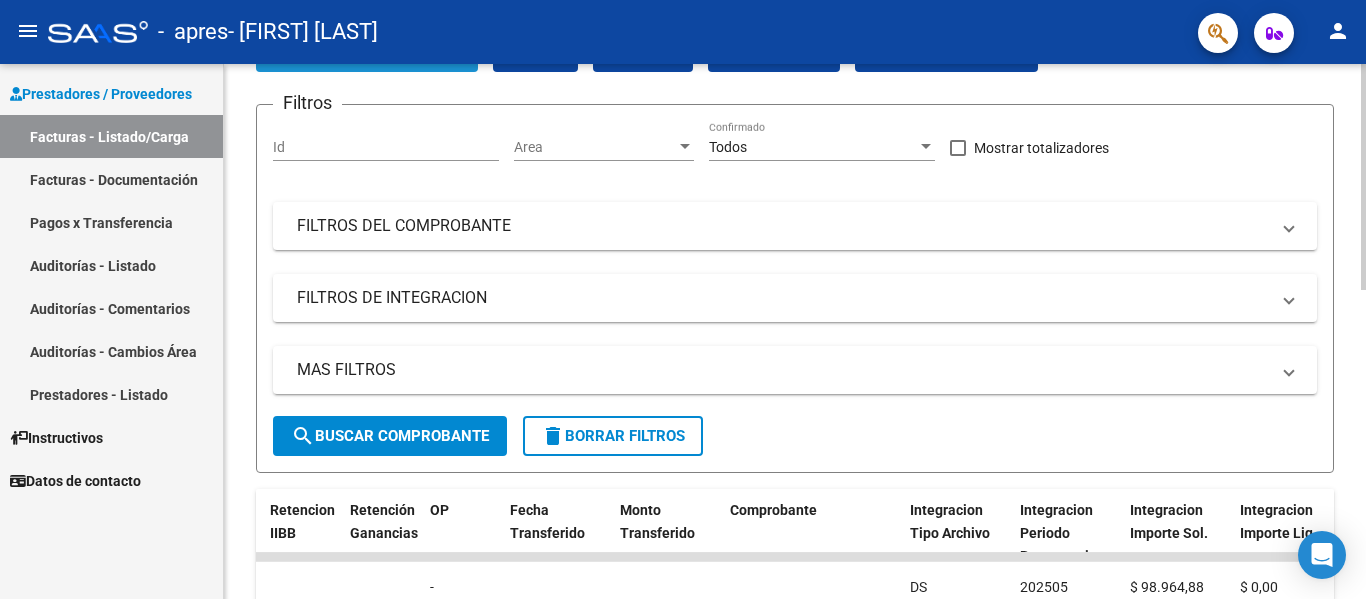 click on "Cargar Comprobante" 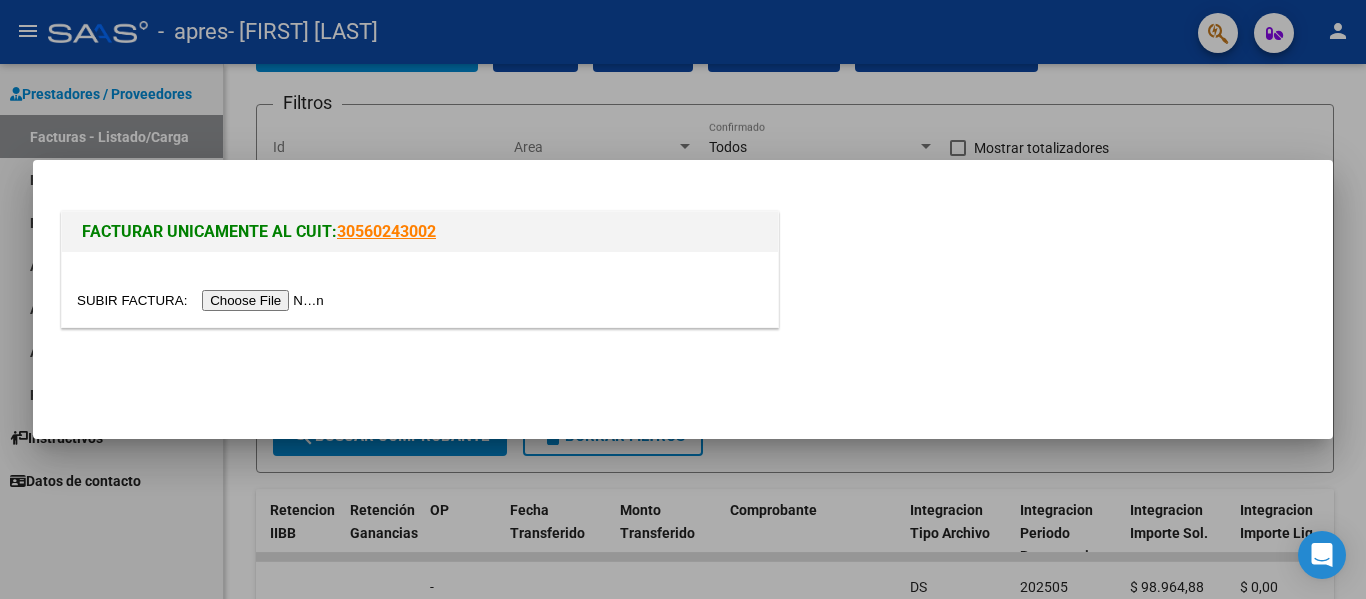 click at bounding box center (203, 300) 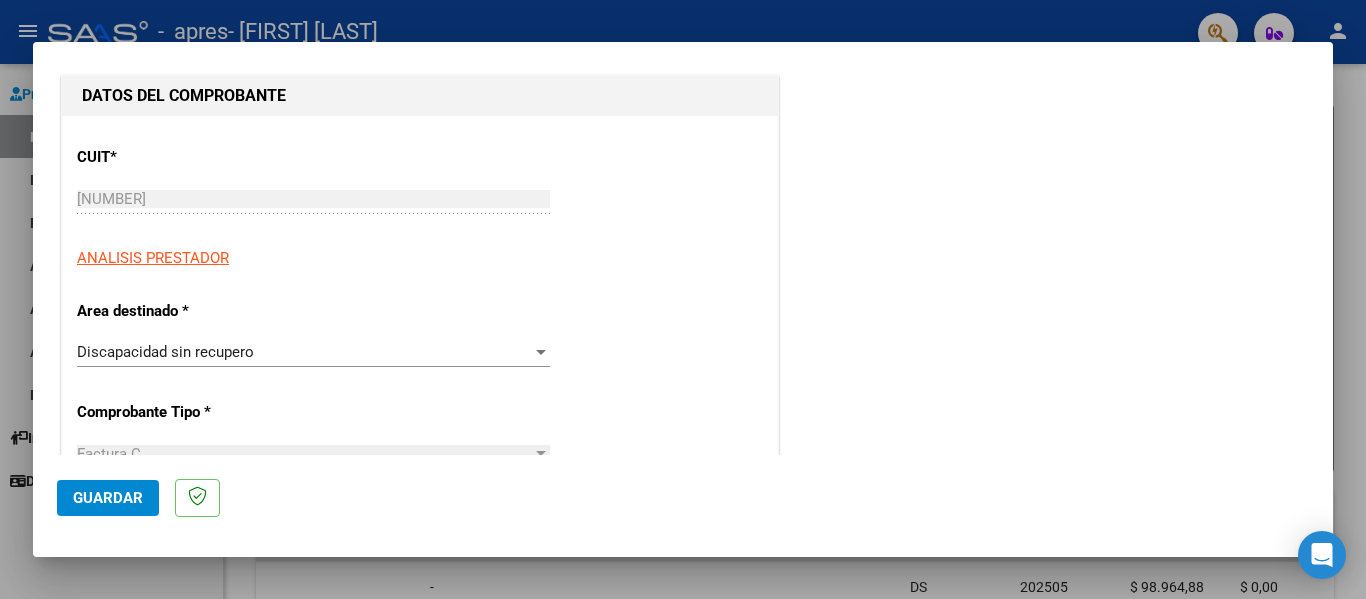 scroll, scrollTop: 300, scrollLeft: 0, axis: vertical 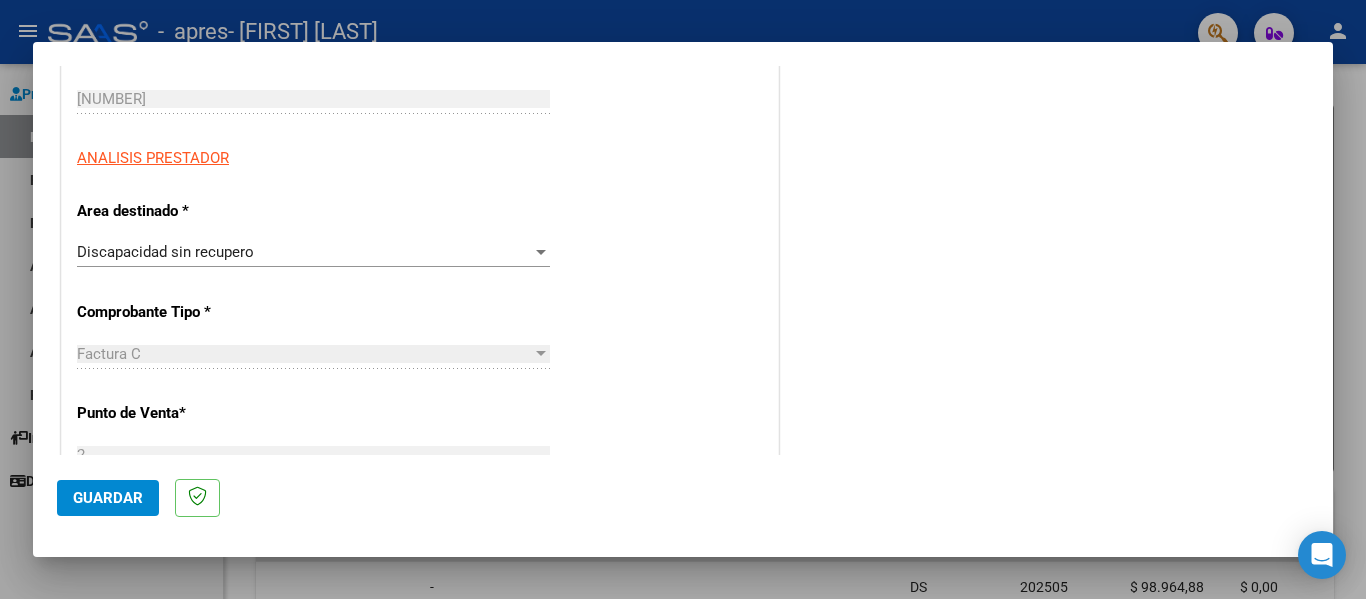 click on "Discapacidad sin recupero Seleccionar Area" at bounding box center (313, 252) 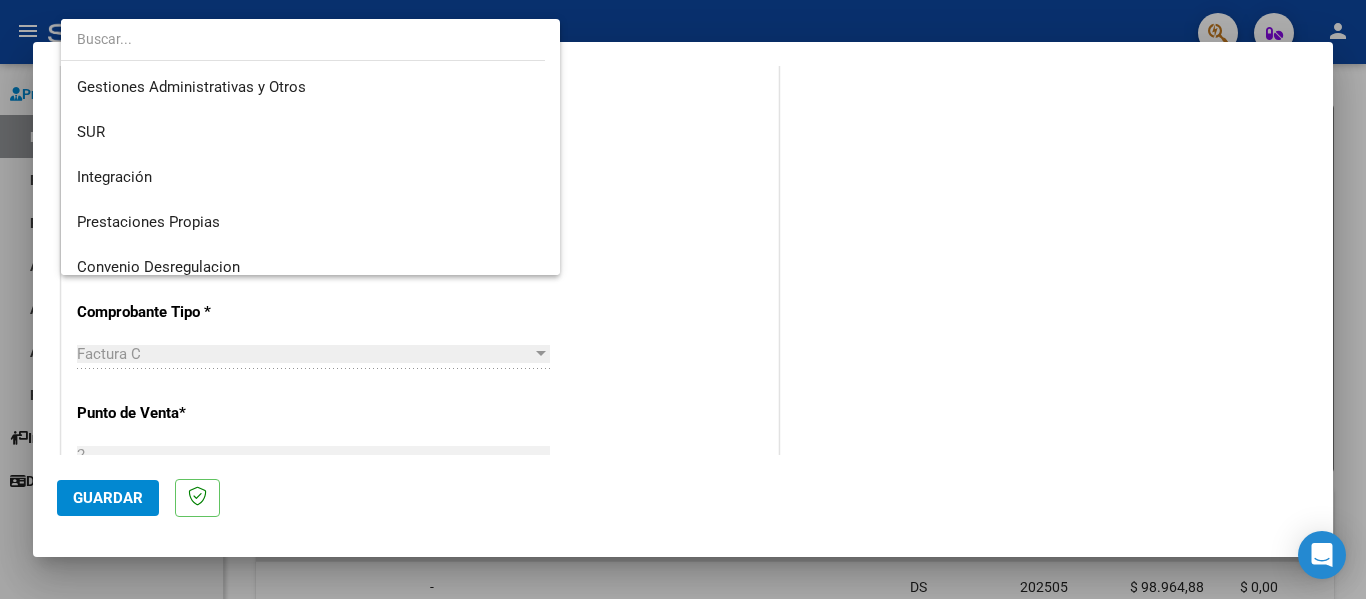 scroll, scrollTop: 0, scrollLeft: 0, axis: both 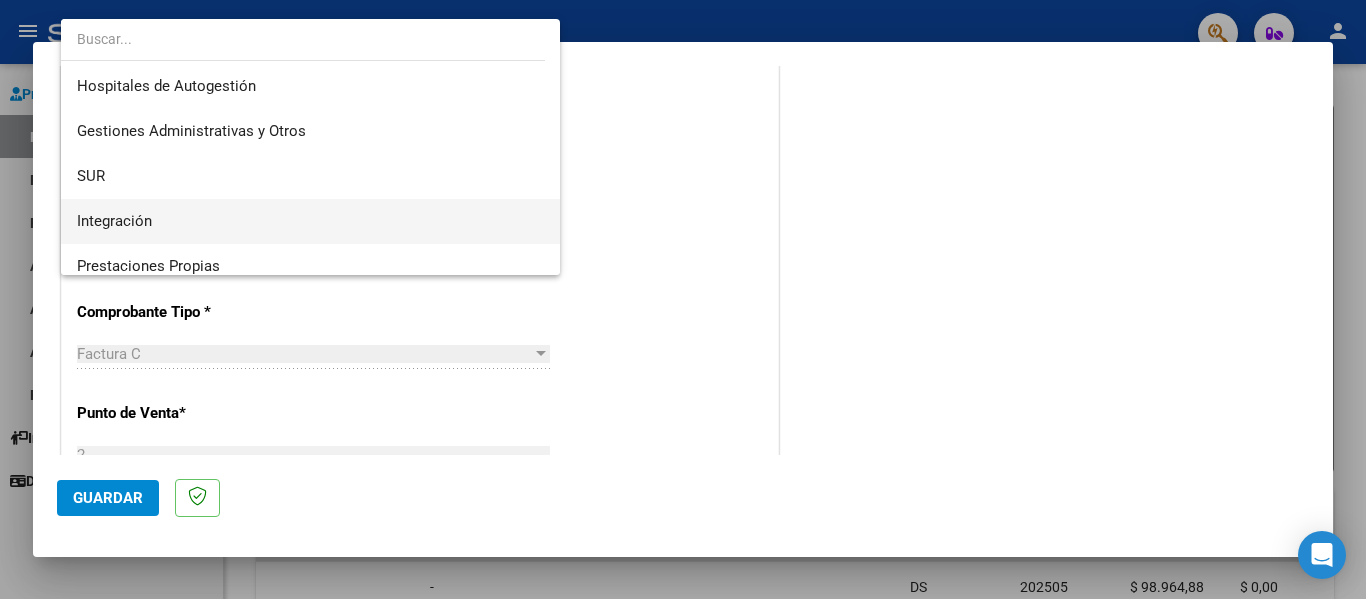 click on "Integración" at bounding box center (310, 221) 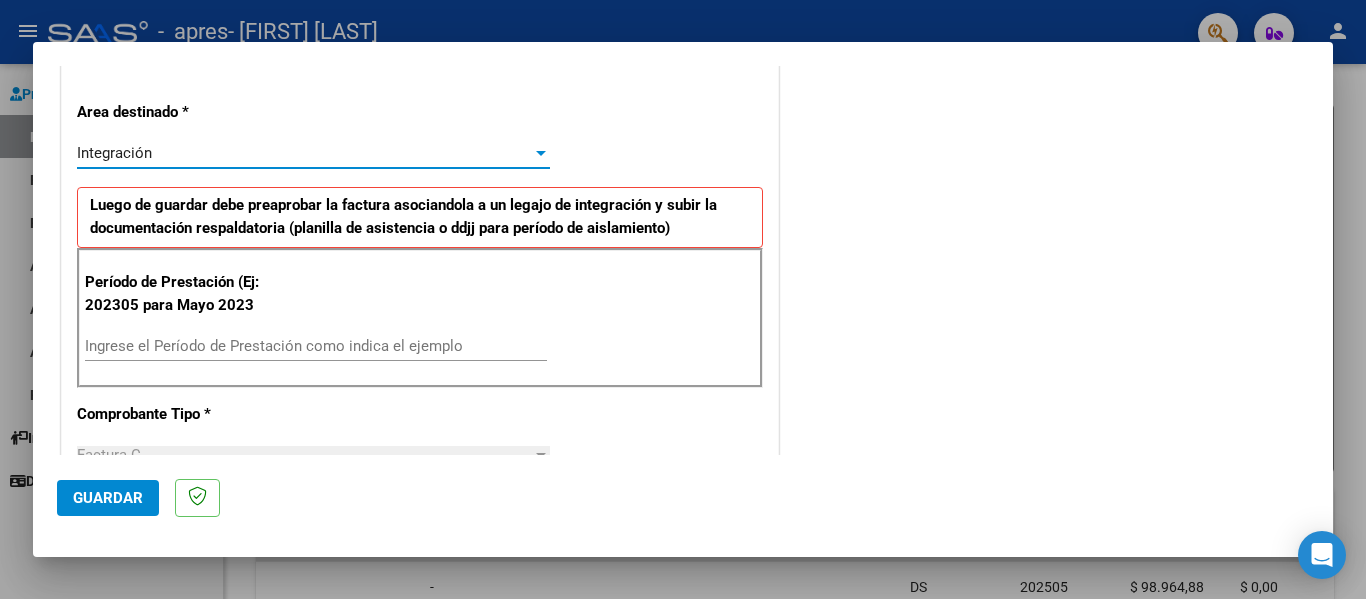 scroll, scrollTop: 400, scrollLeft: 0, axis: vertical 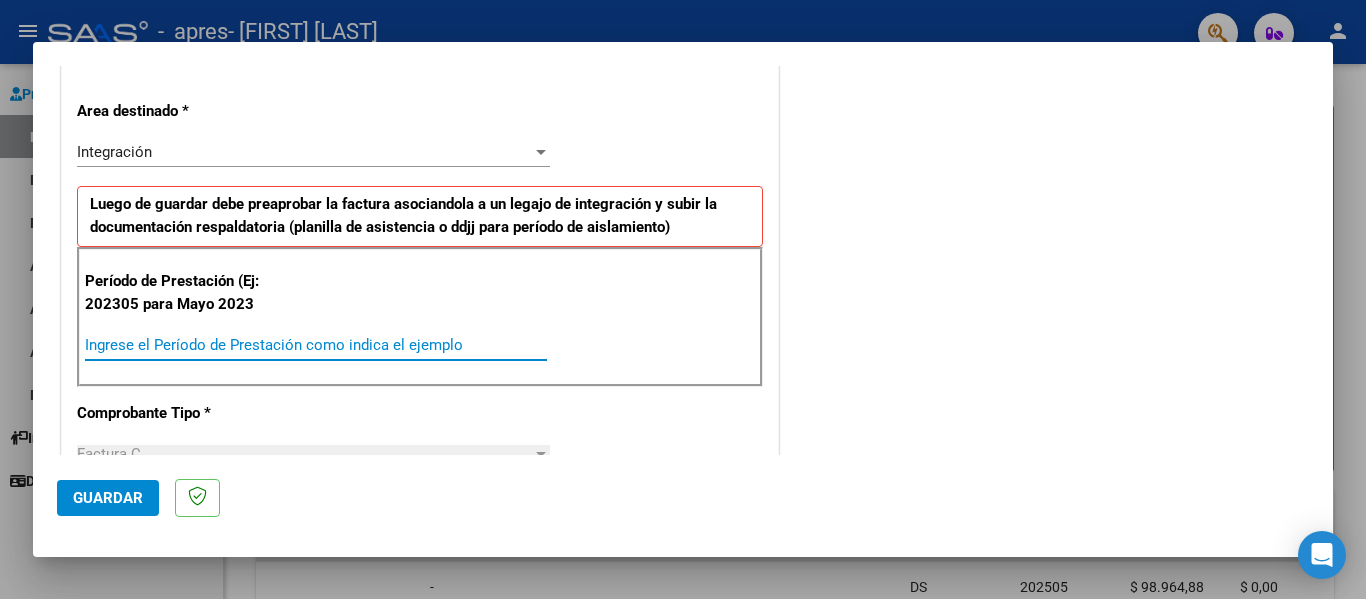 click on "Ingrese el Período de Prestación como indica el ejemplo" at bounding box center (316, 345) 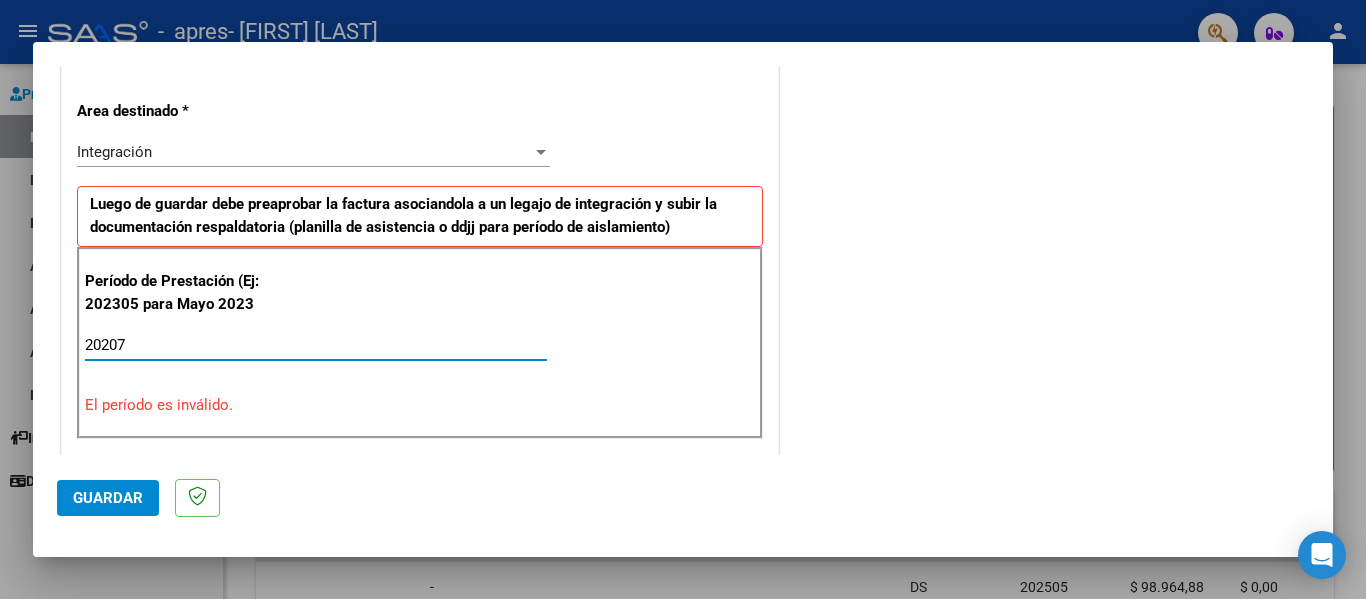 click on "20207" at bounding box center (316, 345) 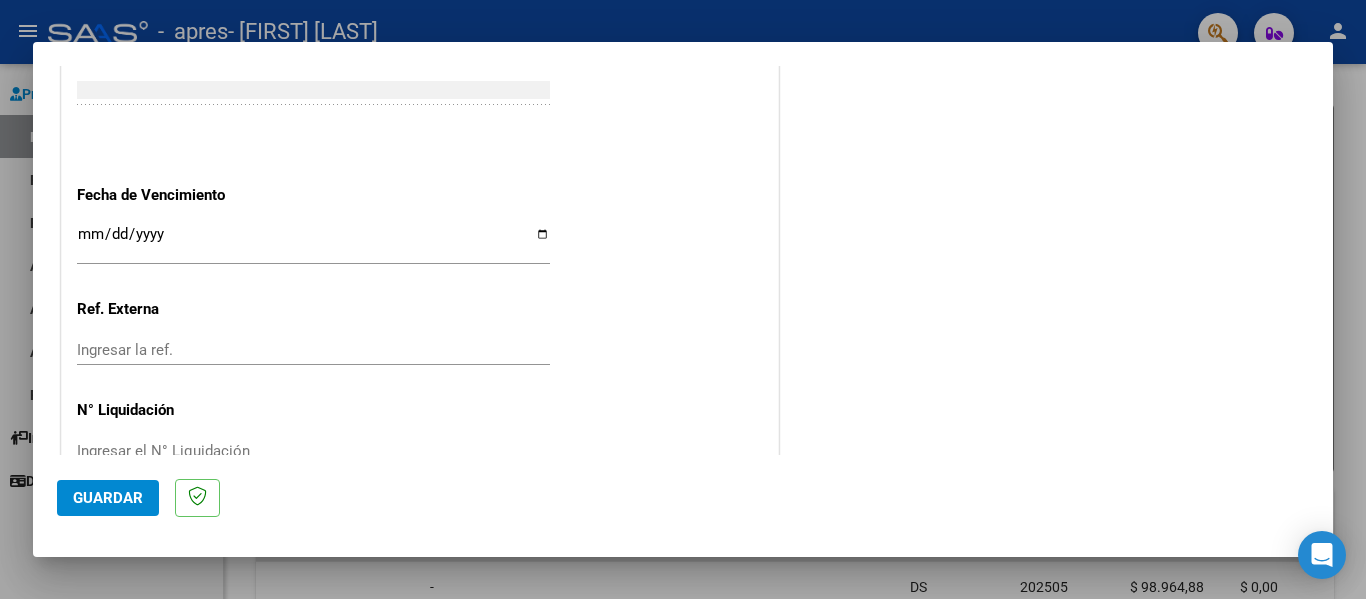 scroll, scrollTop: 1333, scrollLeft: 0, axis: vertical 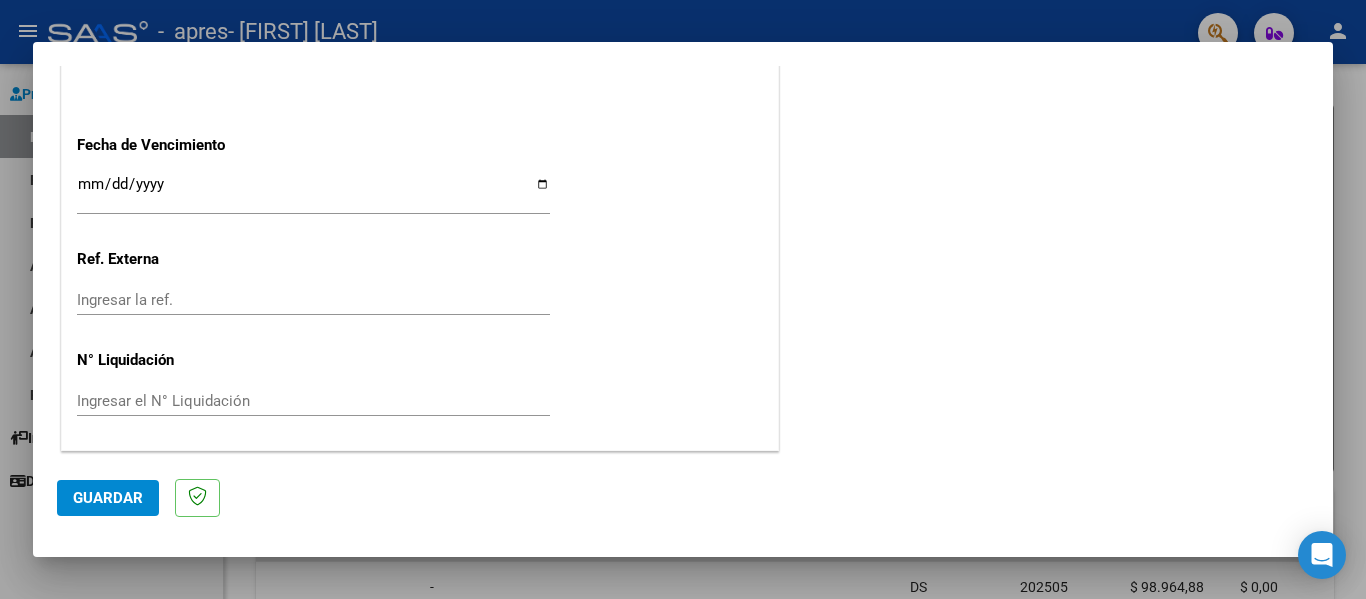 type on "202507" 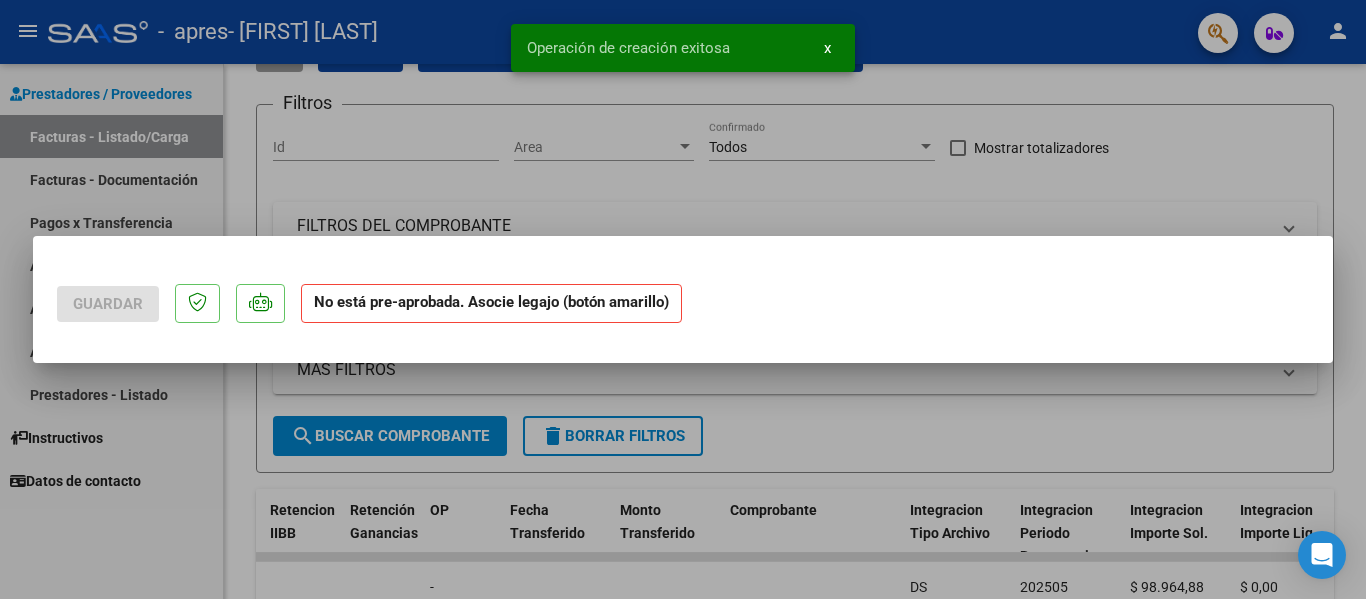 scroll, scrollTop: 0, scrollLeft: 0, axis: both 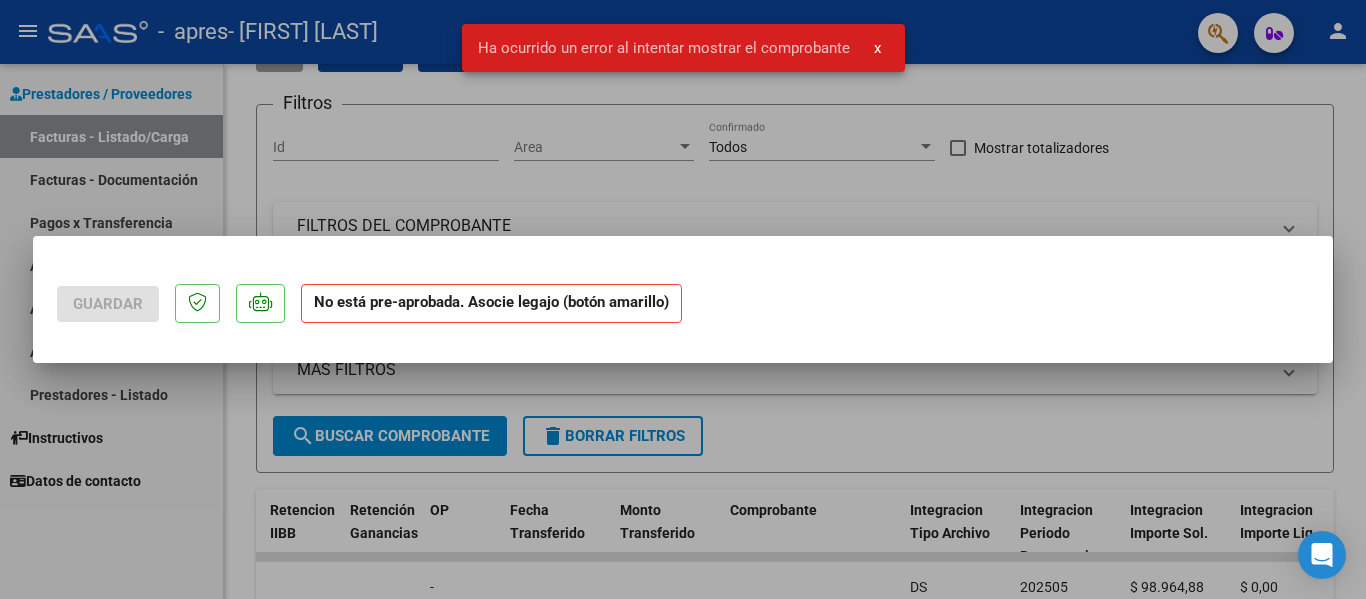 click on "No está pre-aprobada. Asocie legajo (botón amarillo)" 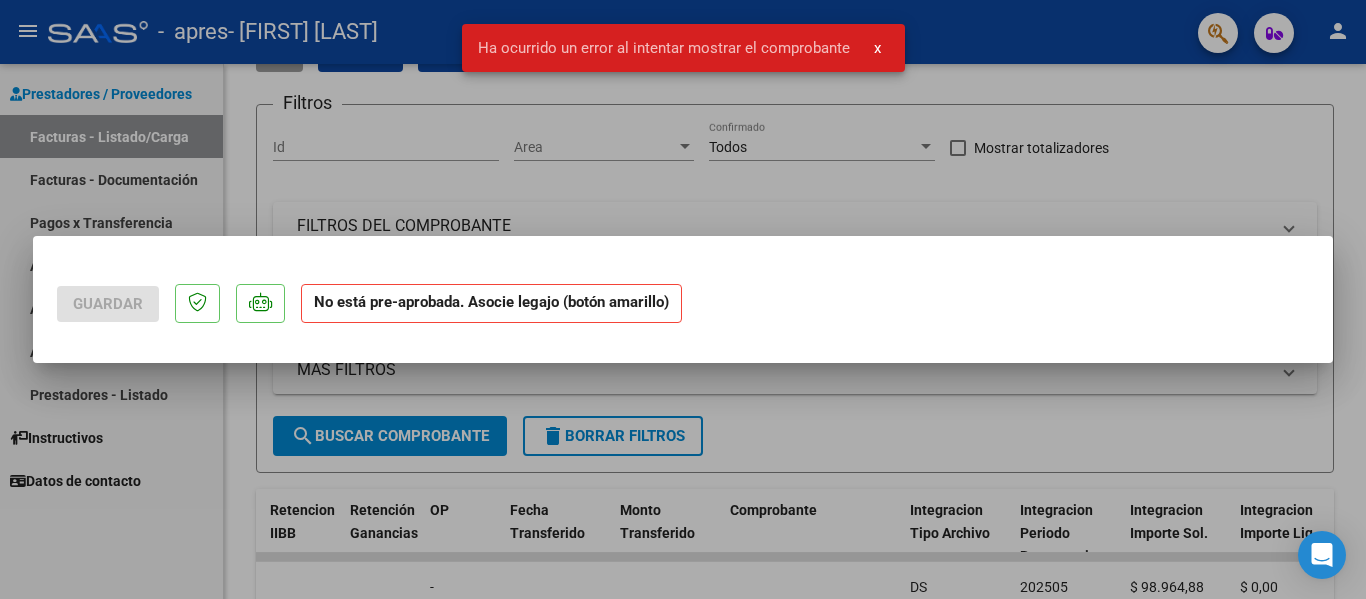 click at bounding box center (683, 299) 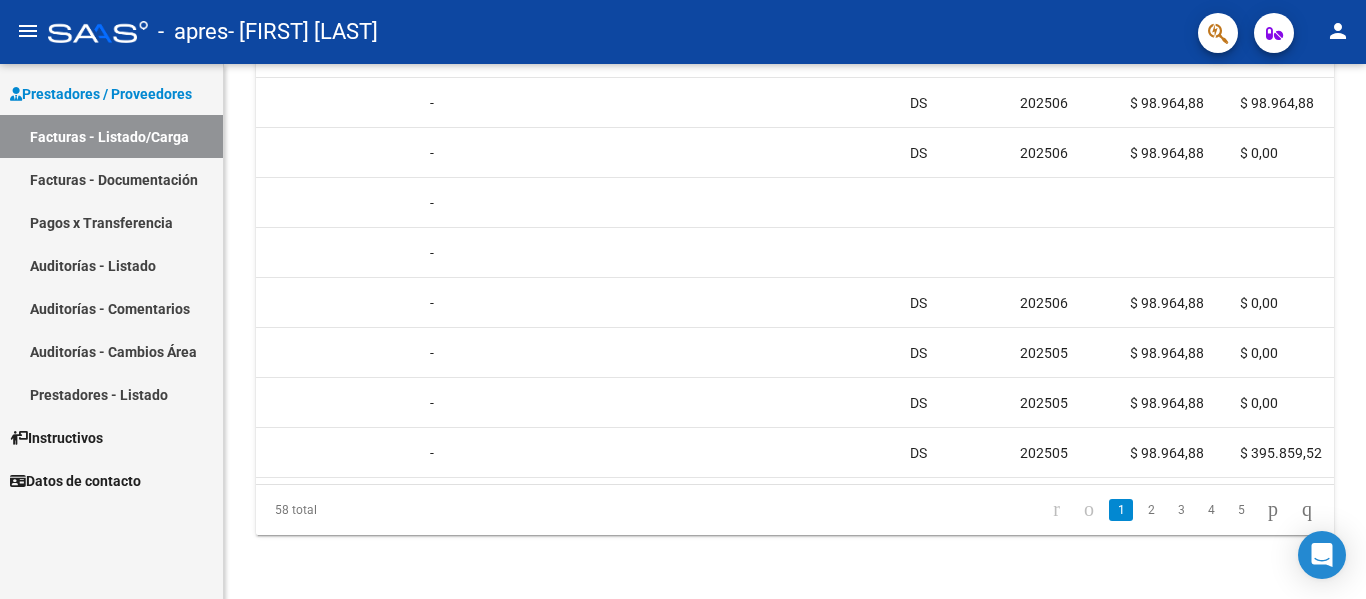 scroll, scrollTop: 733, scrollLeft: 0, axis: vertical 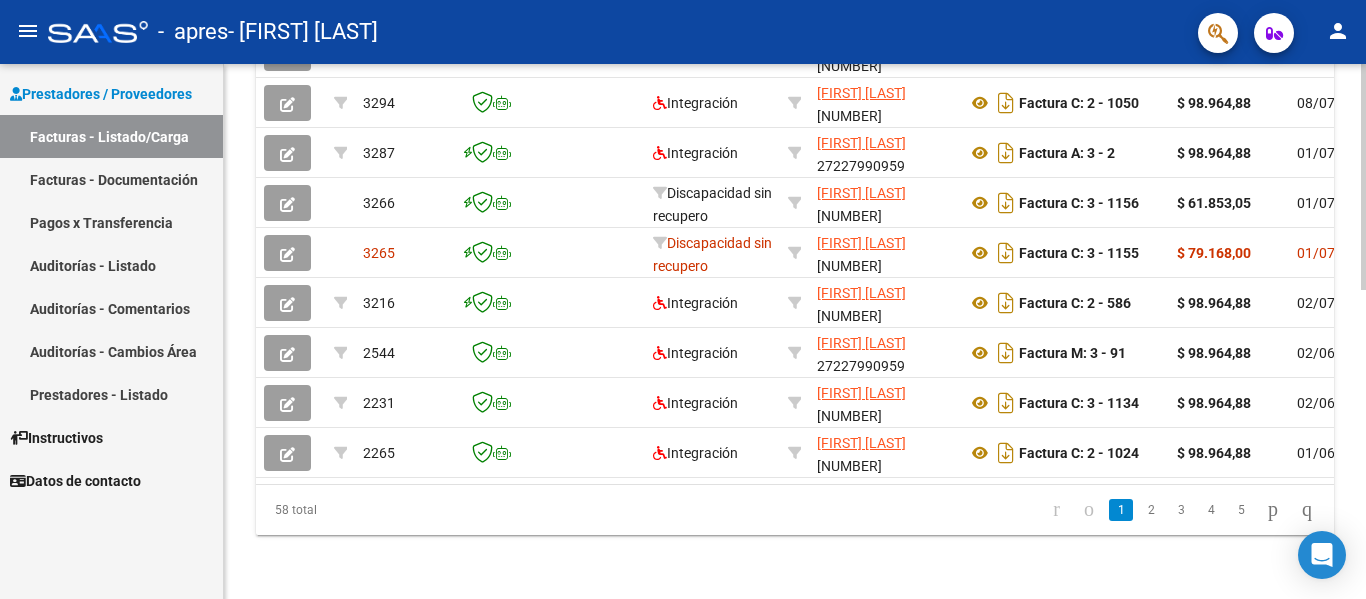 click on "1" 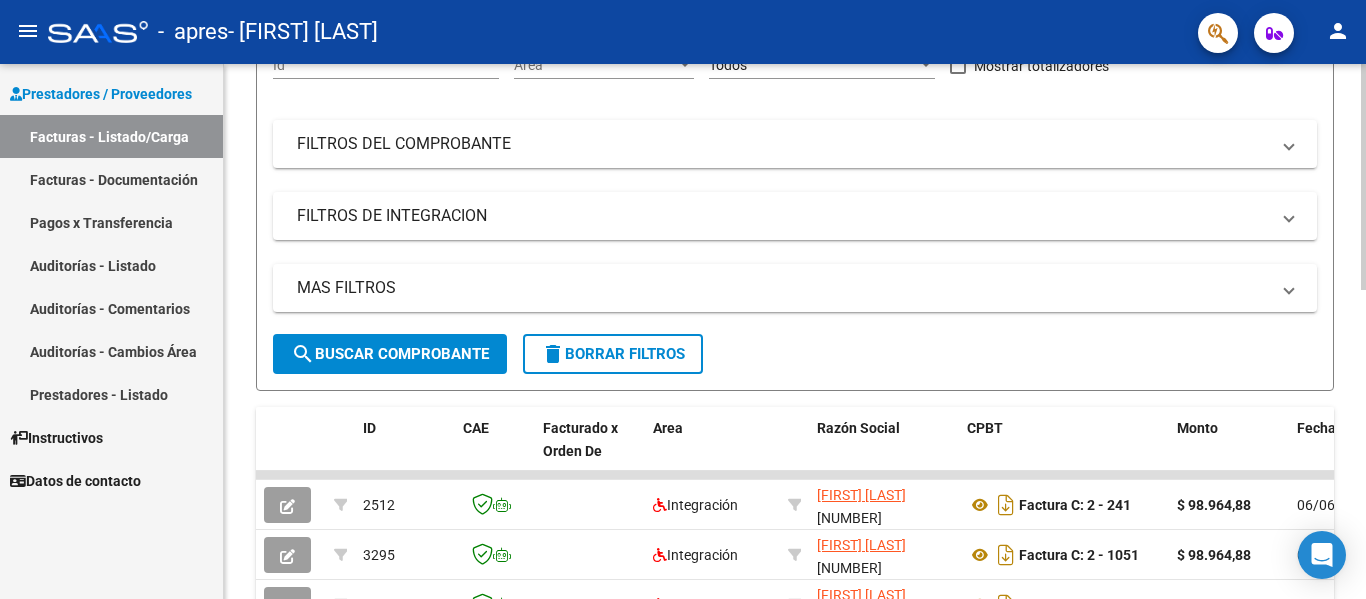 scroll, scrollTop: 0, scrollLeft: 0, axis: both 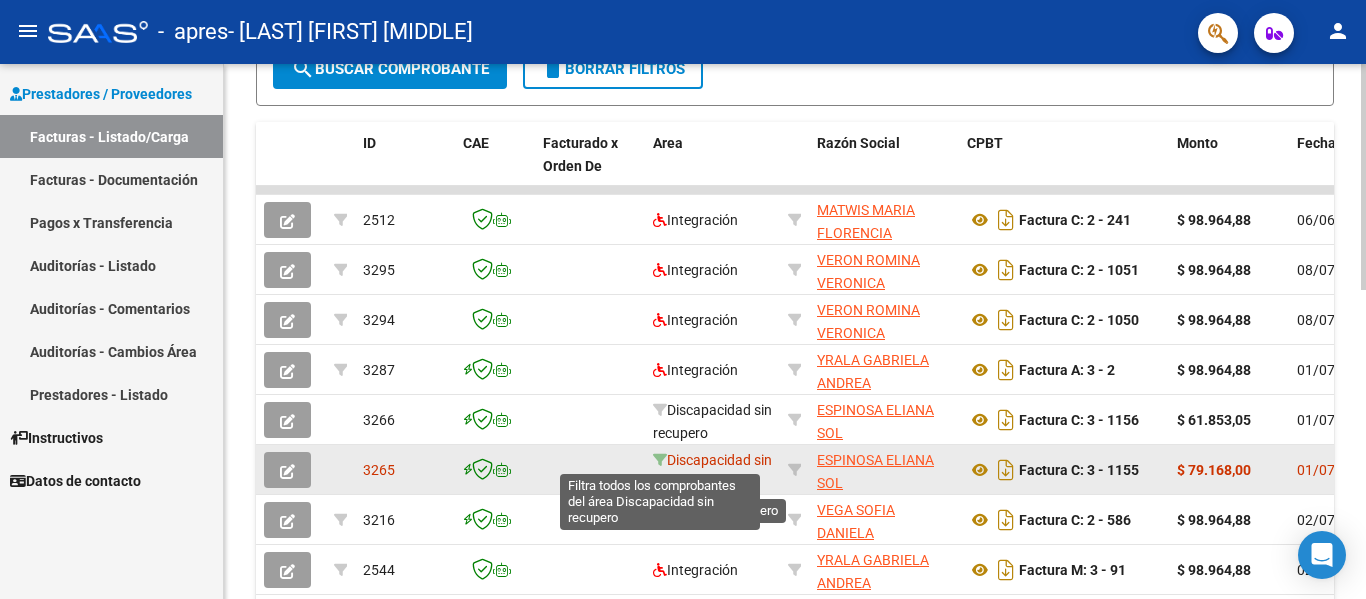 click 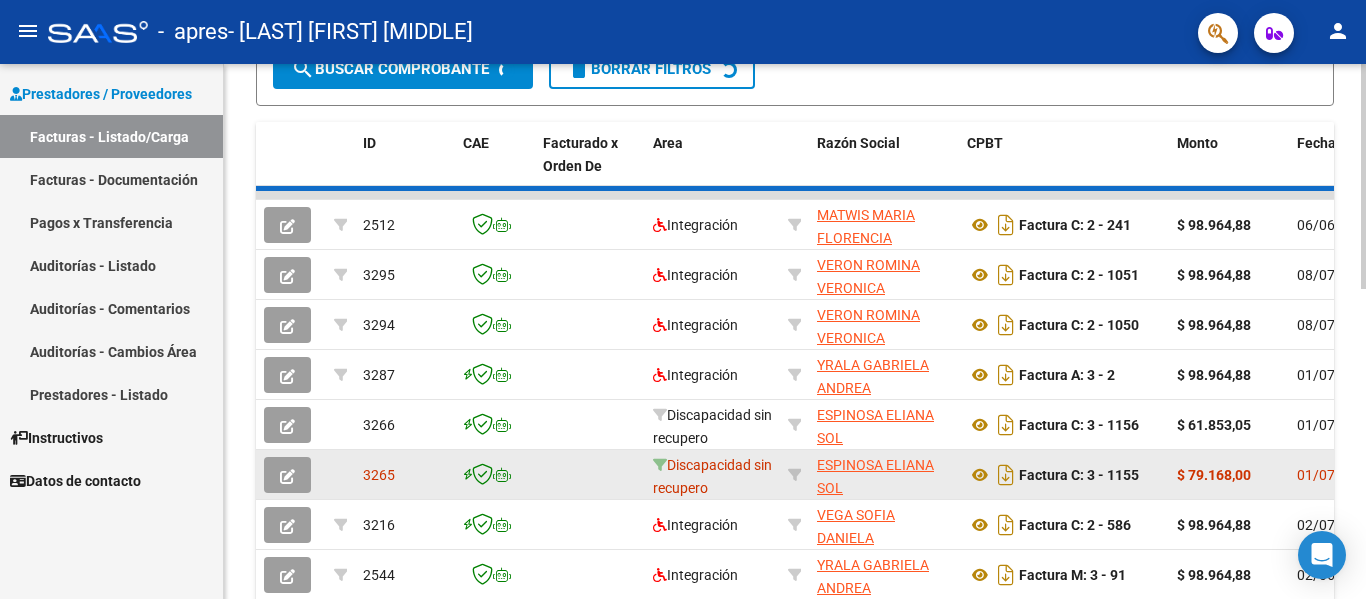scroll, scrollTop: 502, scrollLeft: 0, axis: vertical 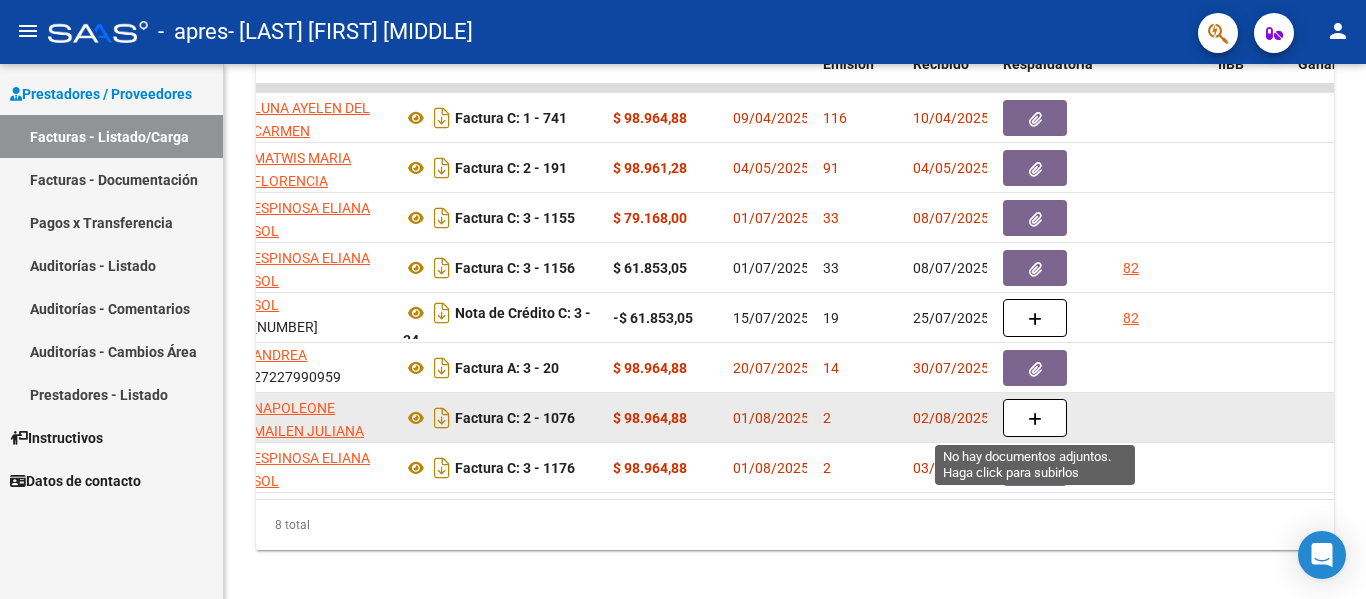 click 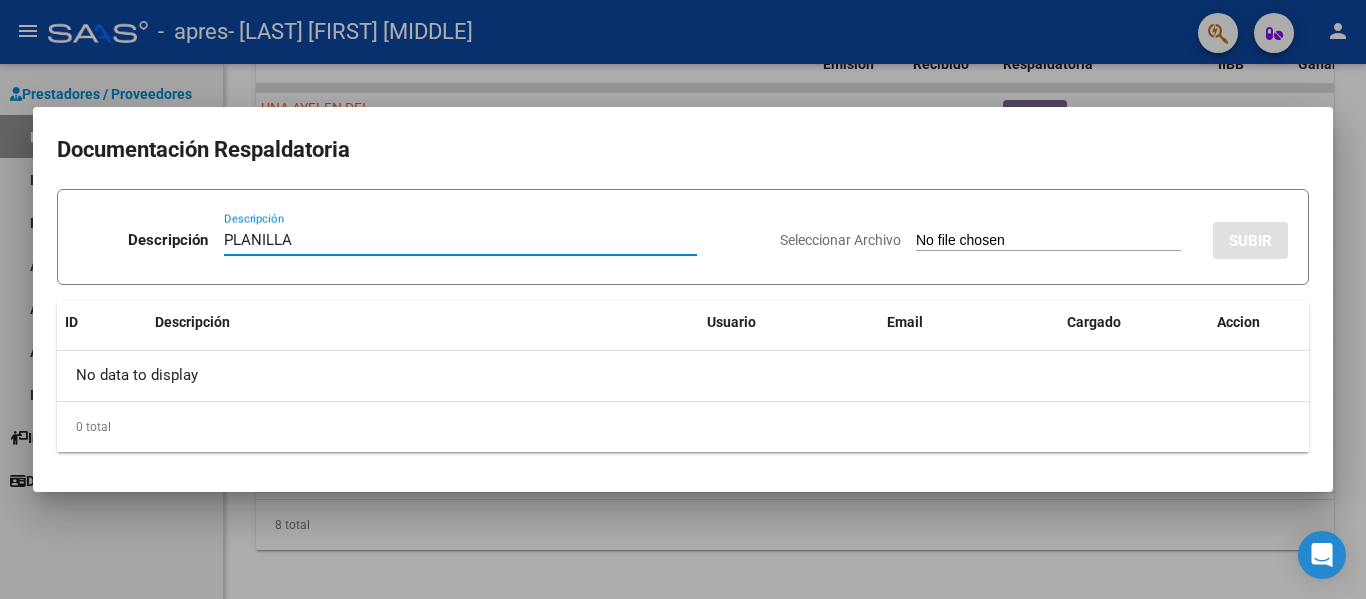 type on "PLANILLA" 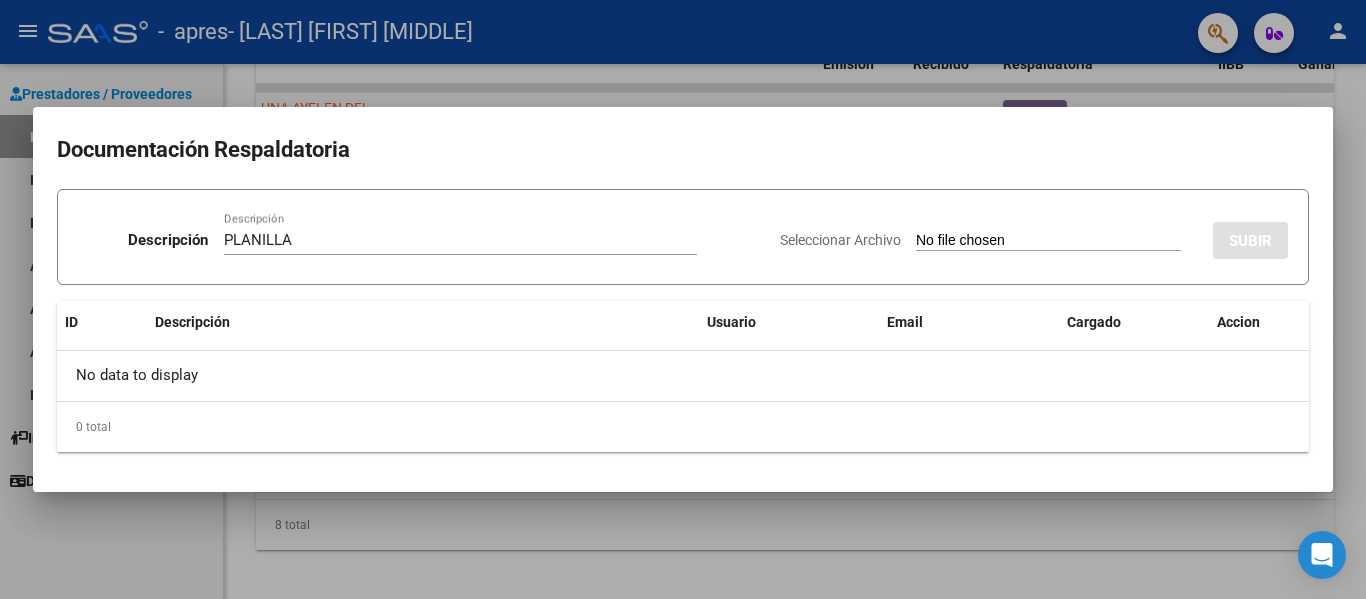click on "Seleccionar Archivo" at bounding box center (1048, 241) 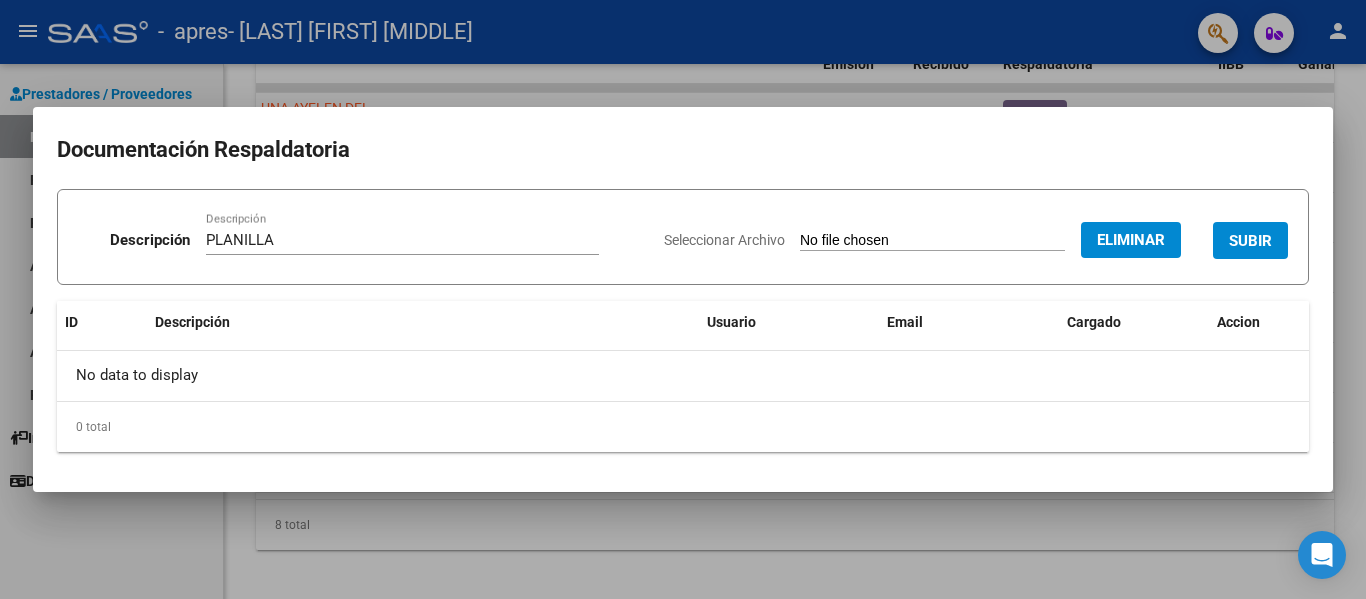 click on "SUBIR" at bounding box center (1250, 241) 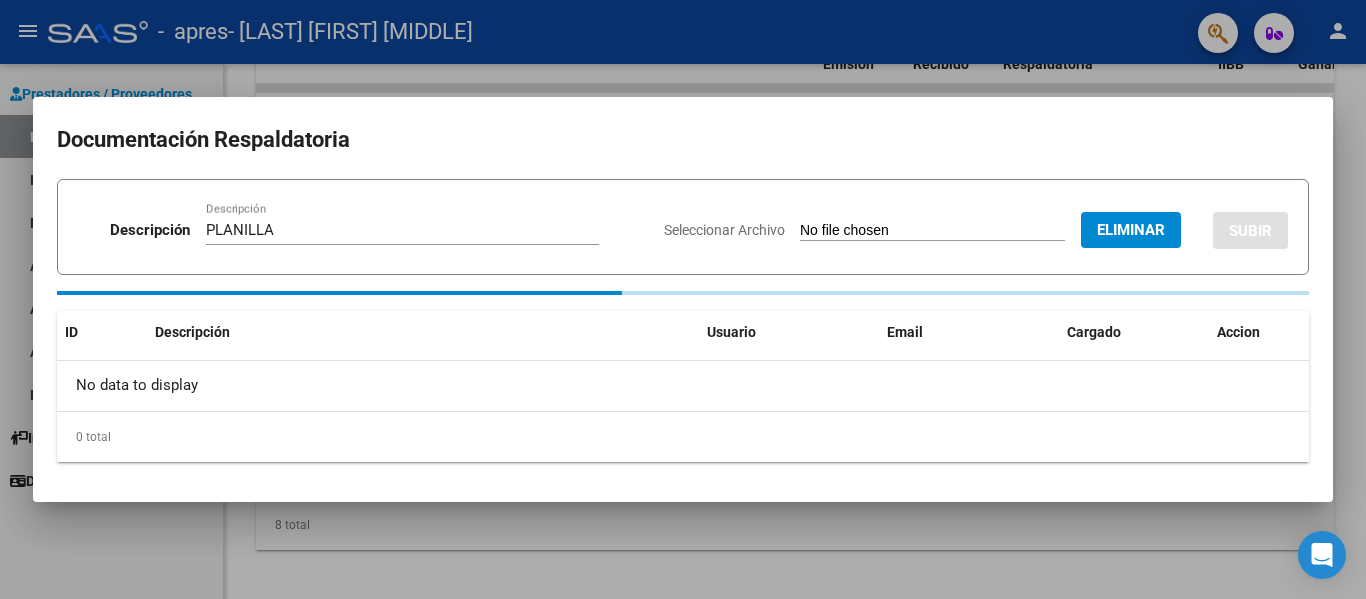 type 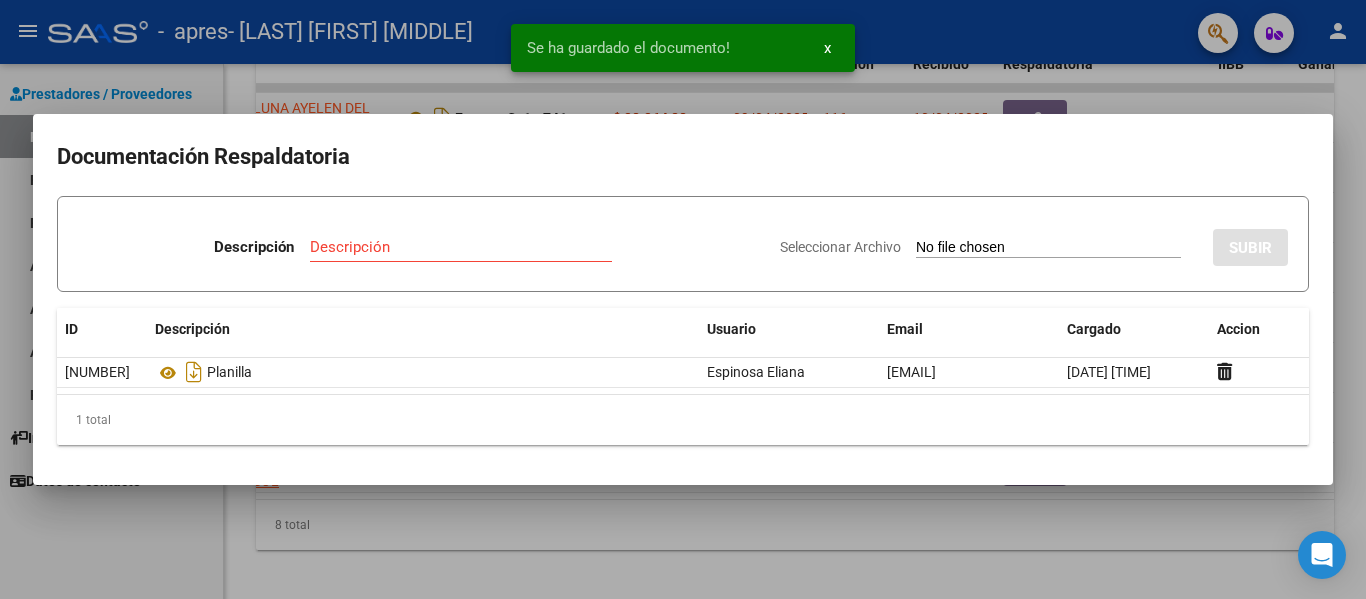 click at bounding box center [683, 299] 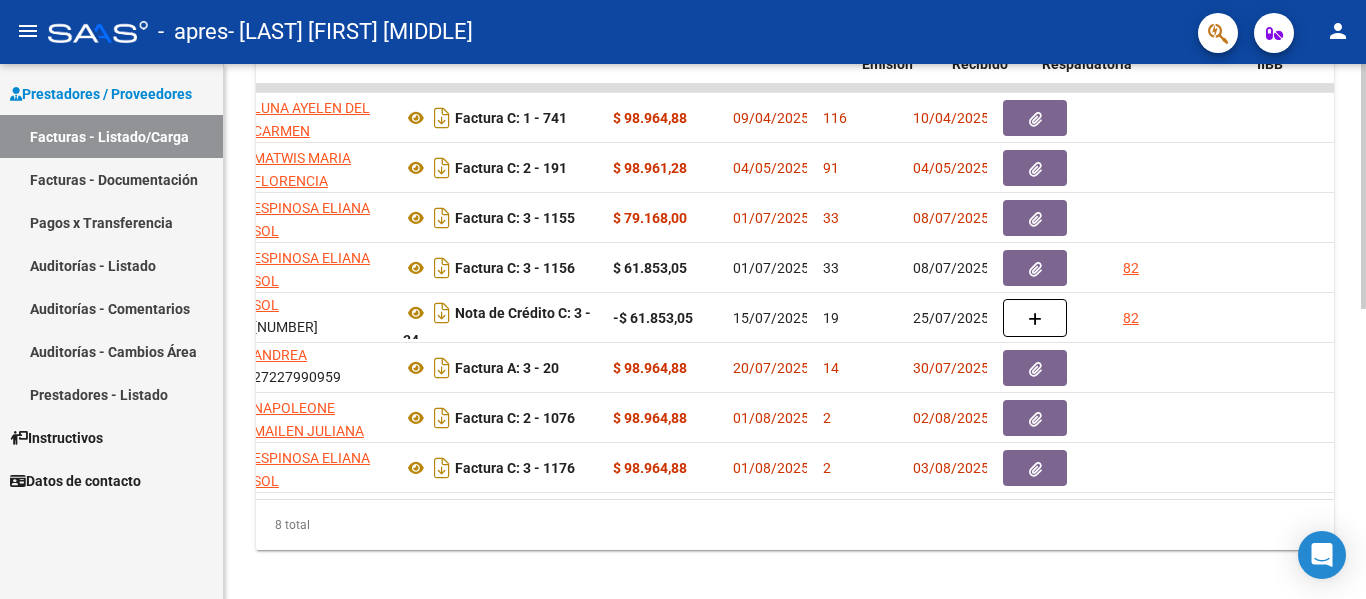 scroll, scrollTop: 0, scrollLeft: 0, axis: both 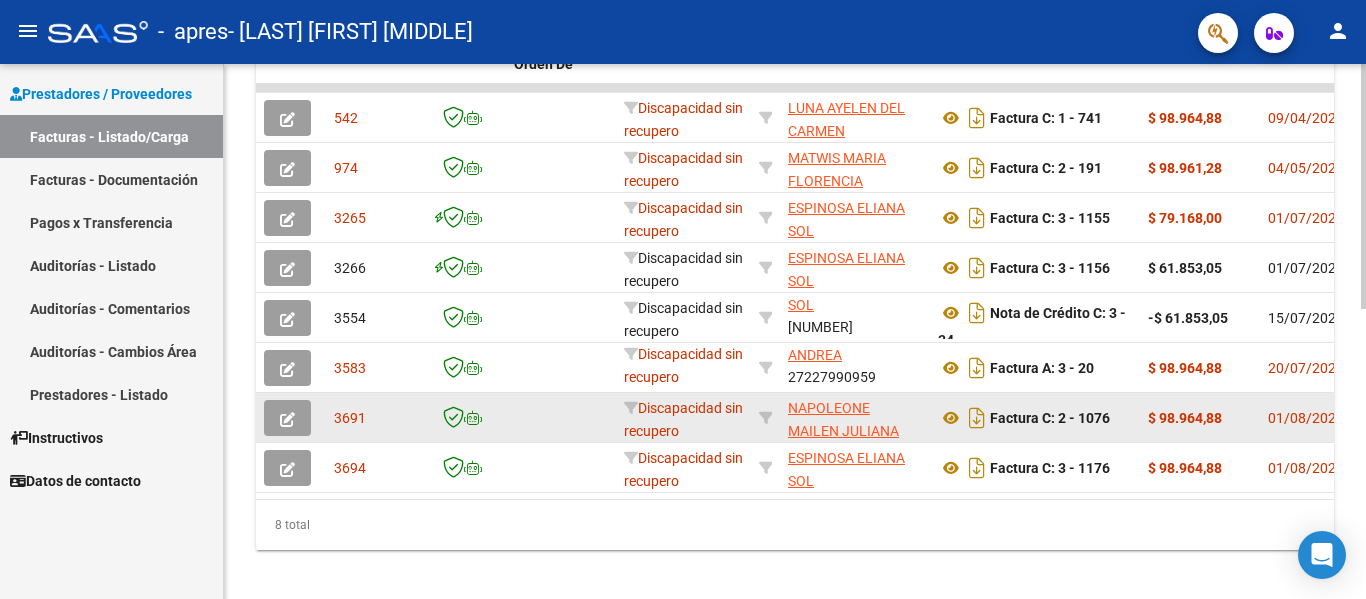 click on "3691" 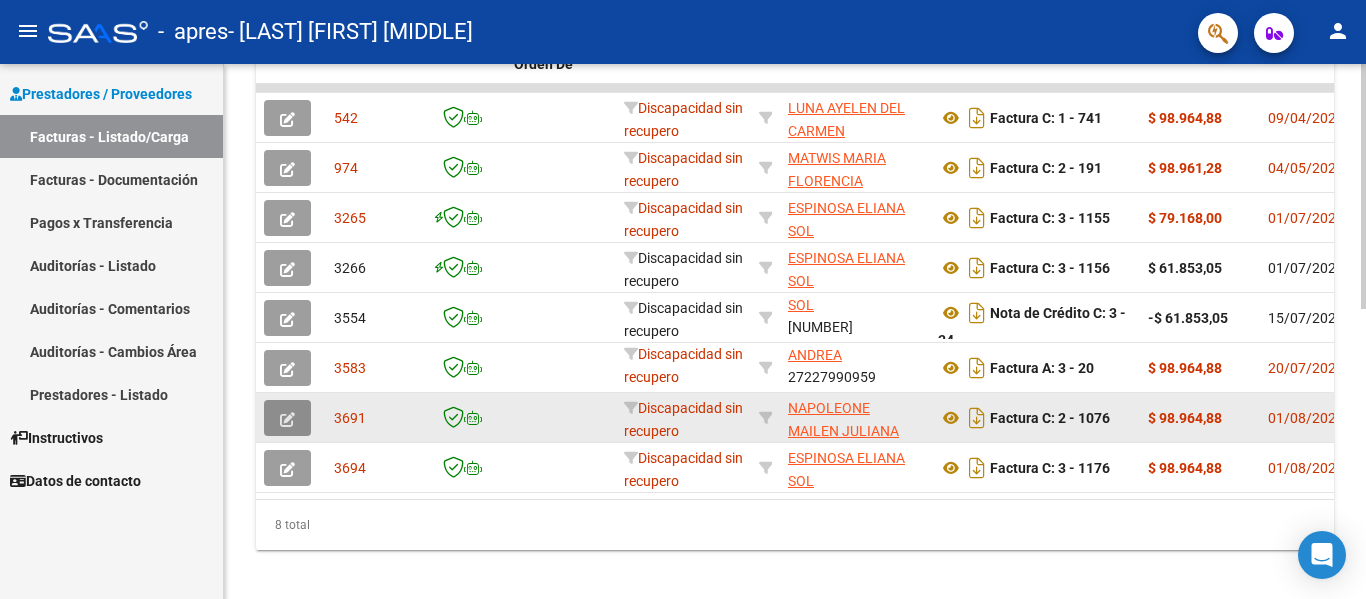 click 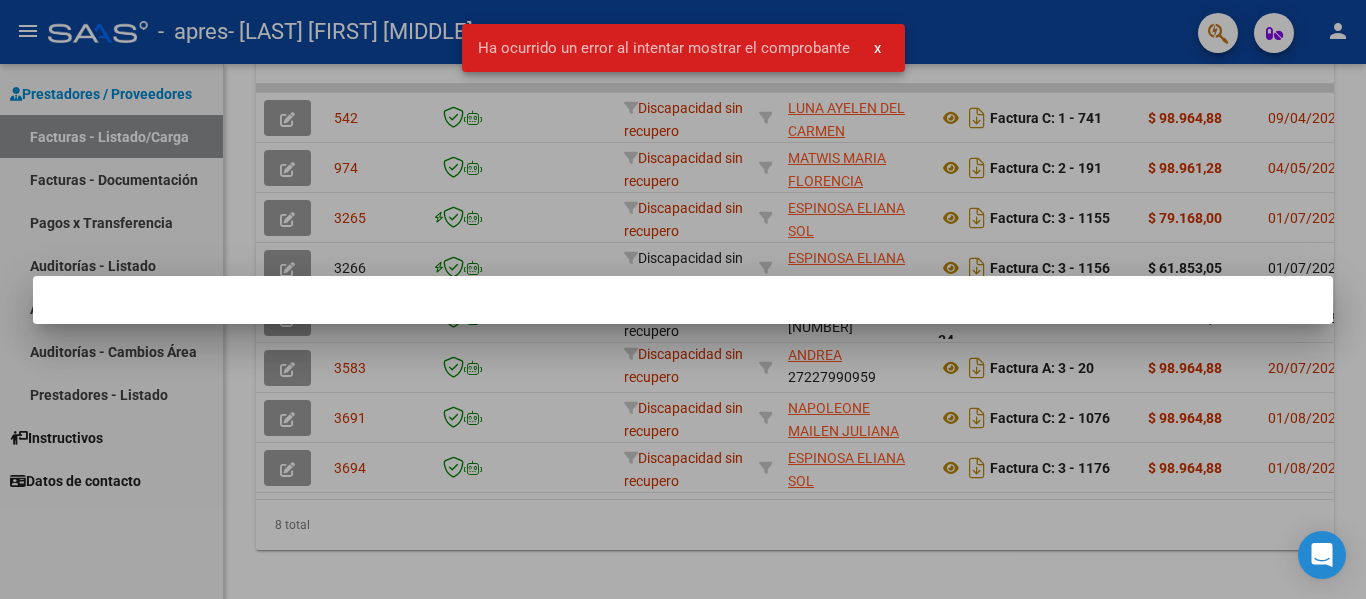click at bounding box center [683, 299] 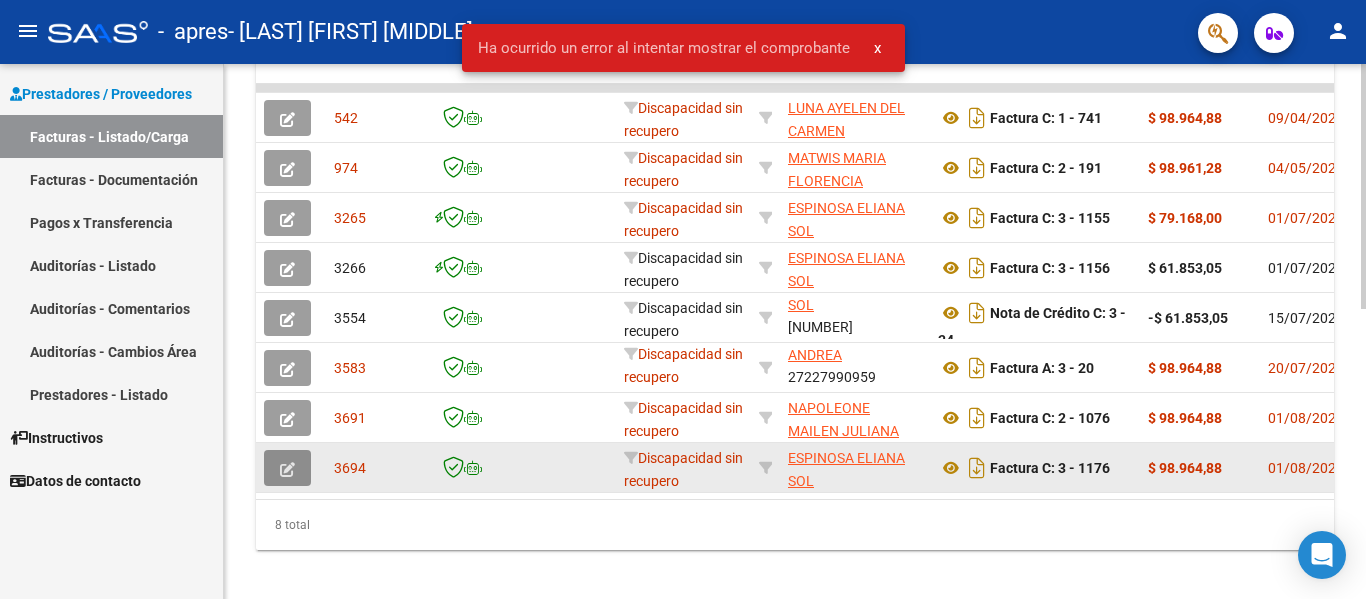 click 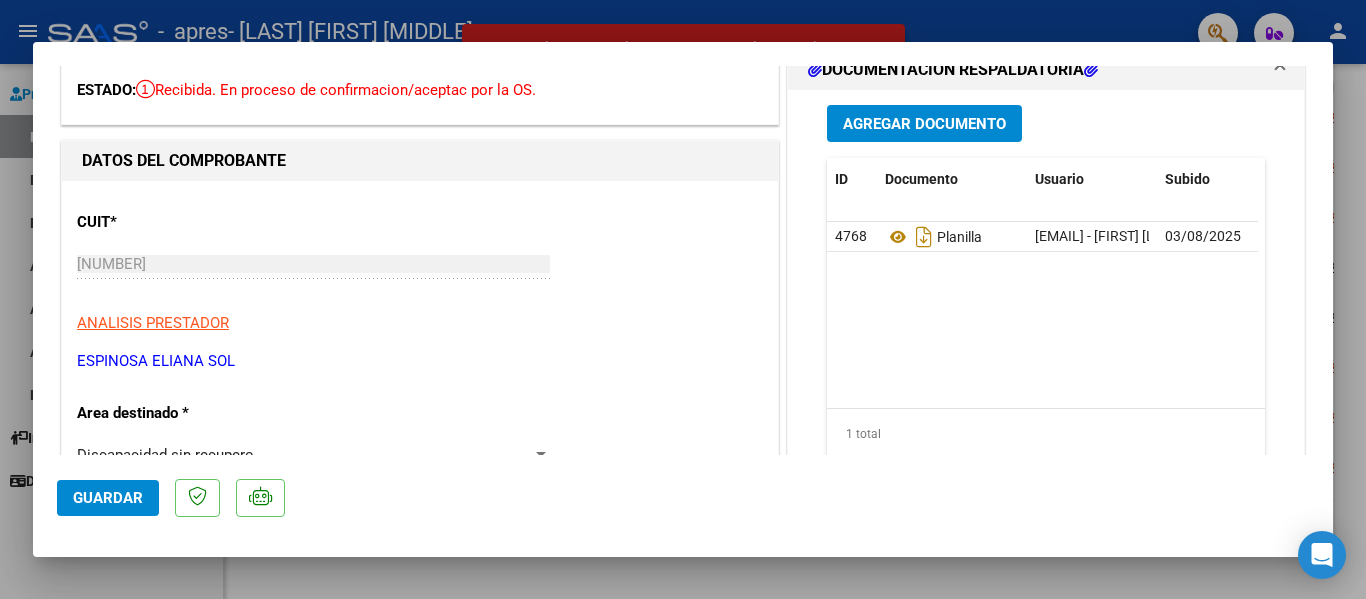 scroll, scrollTop: 300, scrollLeft: 0, axis: vertical 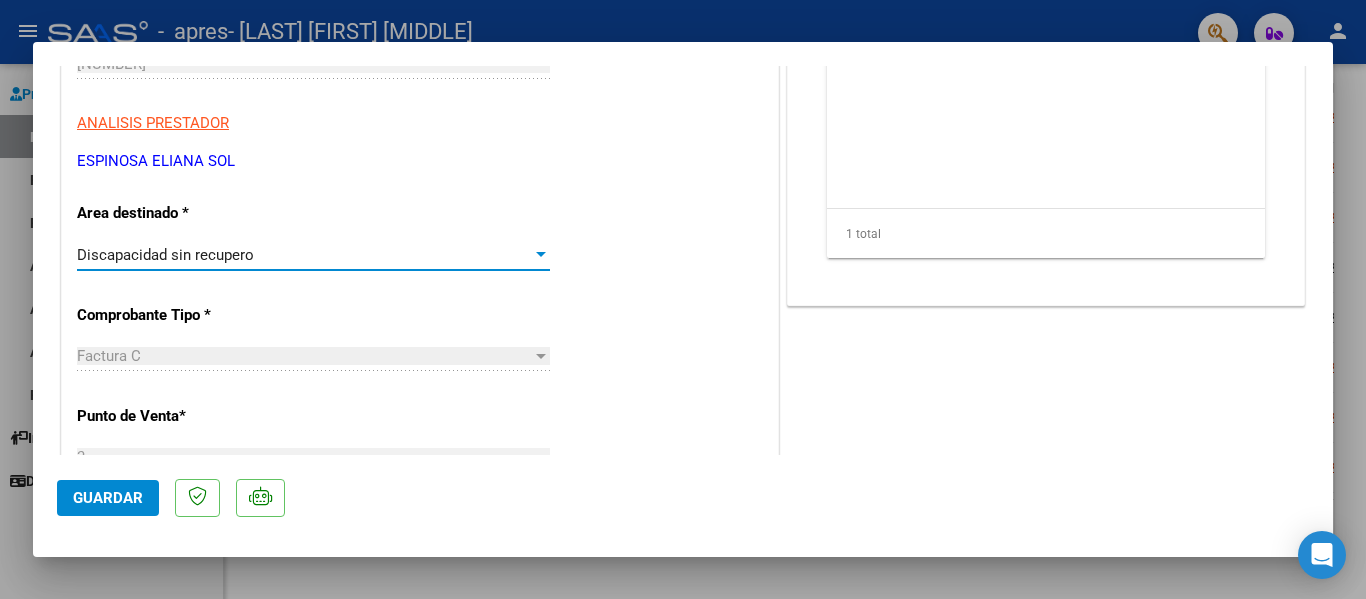click on "Discapacidad sin recupero" at bounding box center [304, 255] 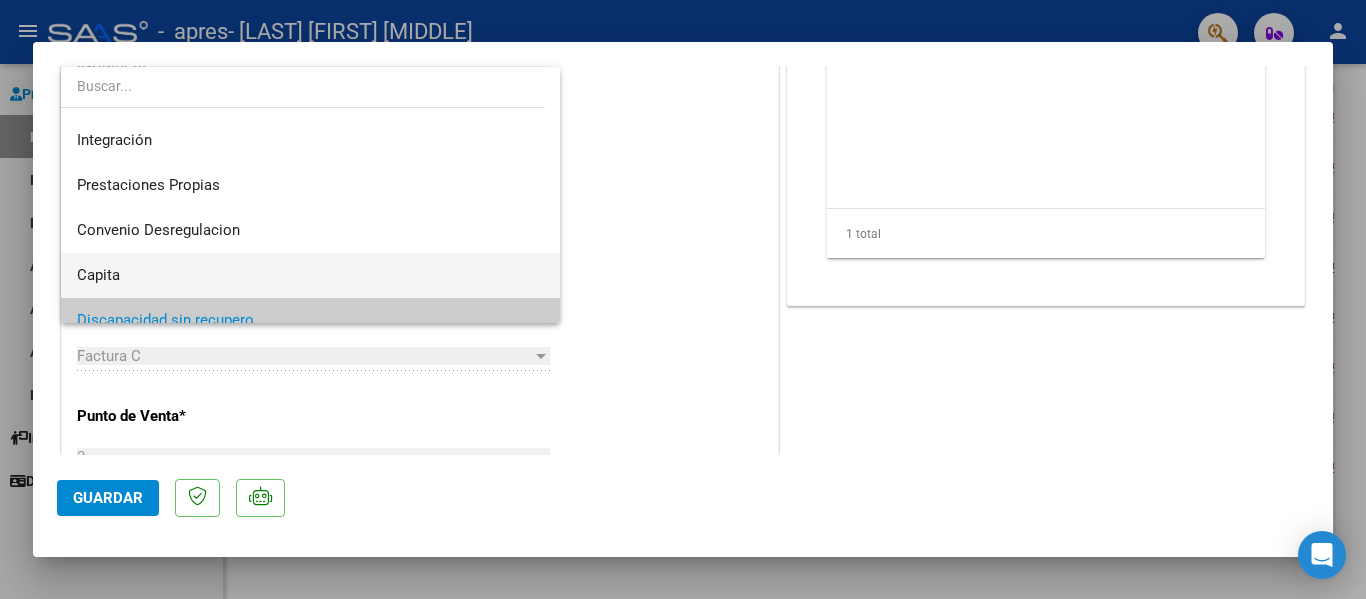 scroll, scrollTop: 94, scrollLeft: 0, axis: vertical 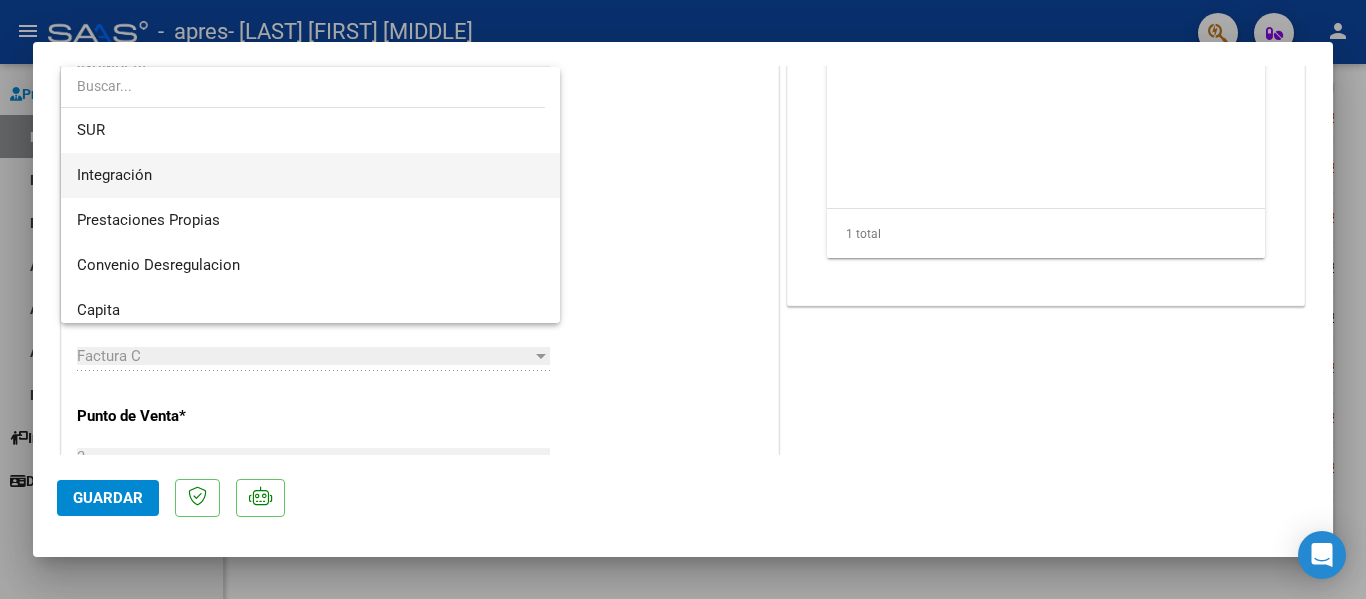 click on "Integración" at bounding box center (310, 175) 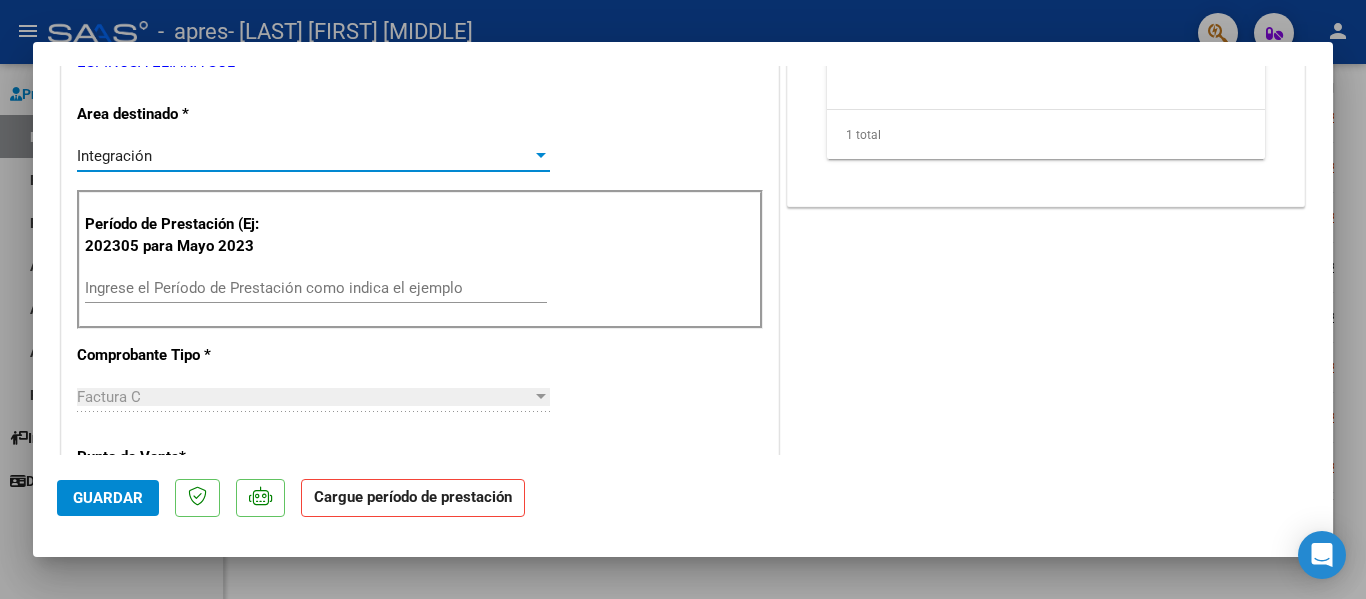 scroll, scrollTop: 400, scrollLeft: 0, axis: vertical 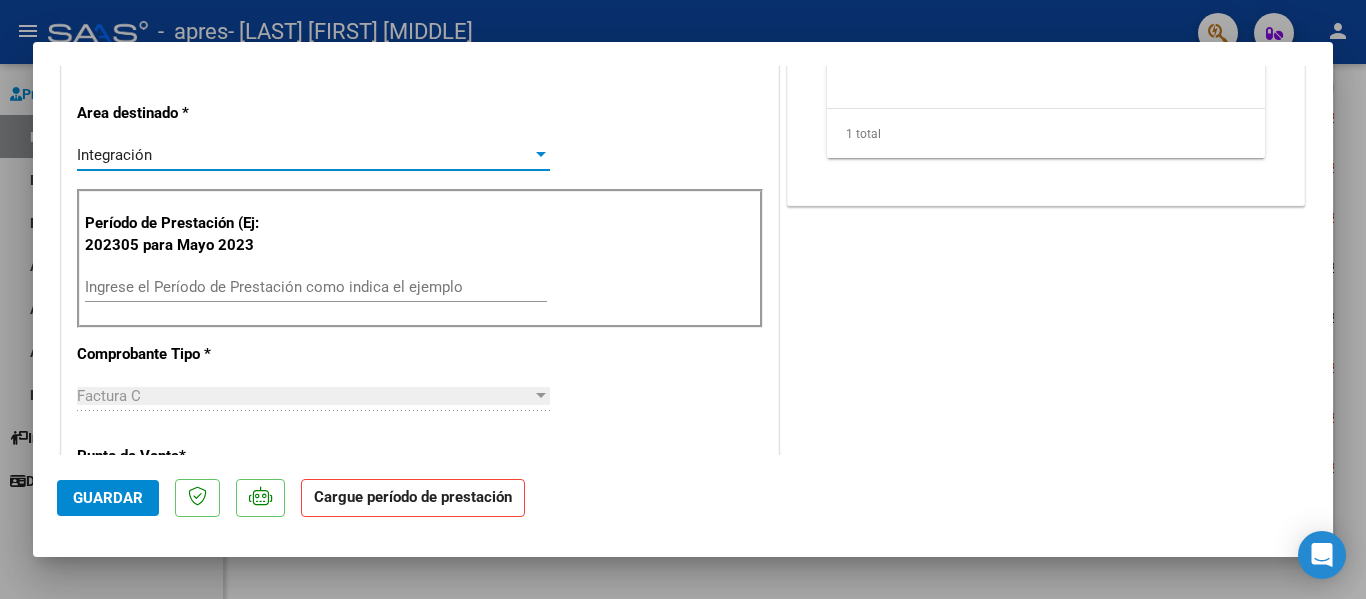 click on "Ingrese el Período de Prestación como indica el ejemplo" at bounding box center [316, 287] 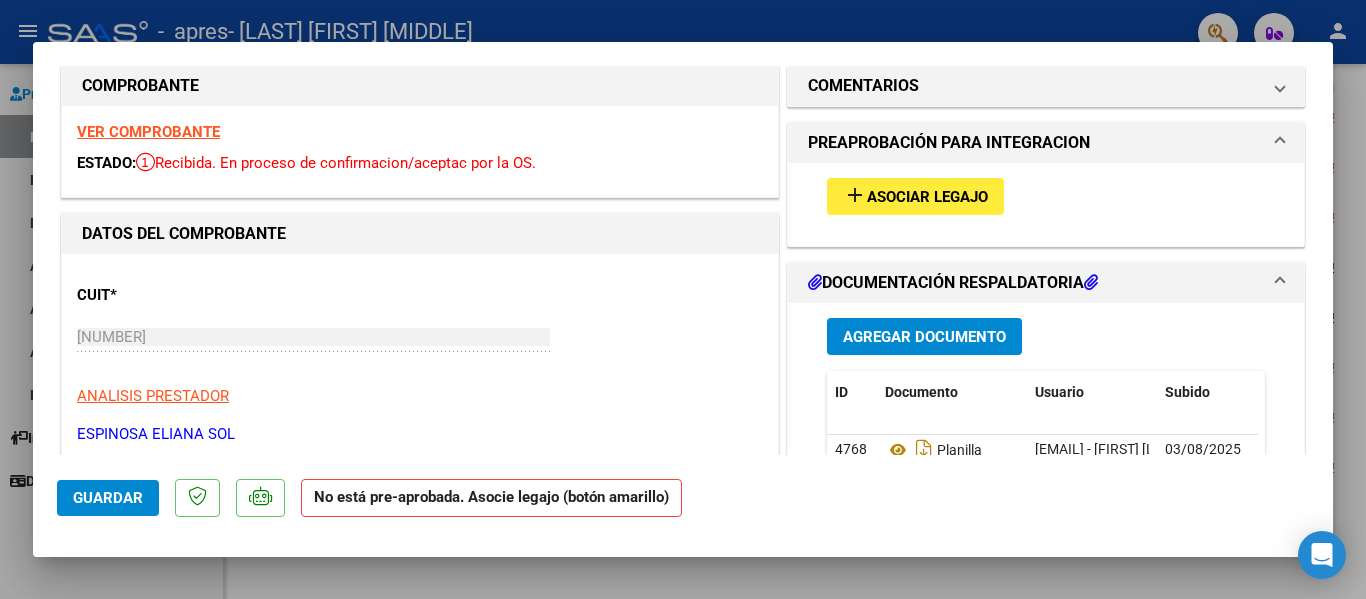 scroll, scrollTop: 0, scrollLeft: 0, axis: both 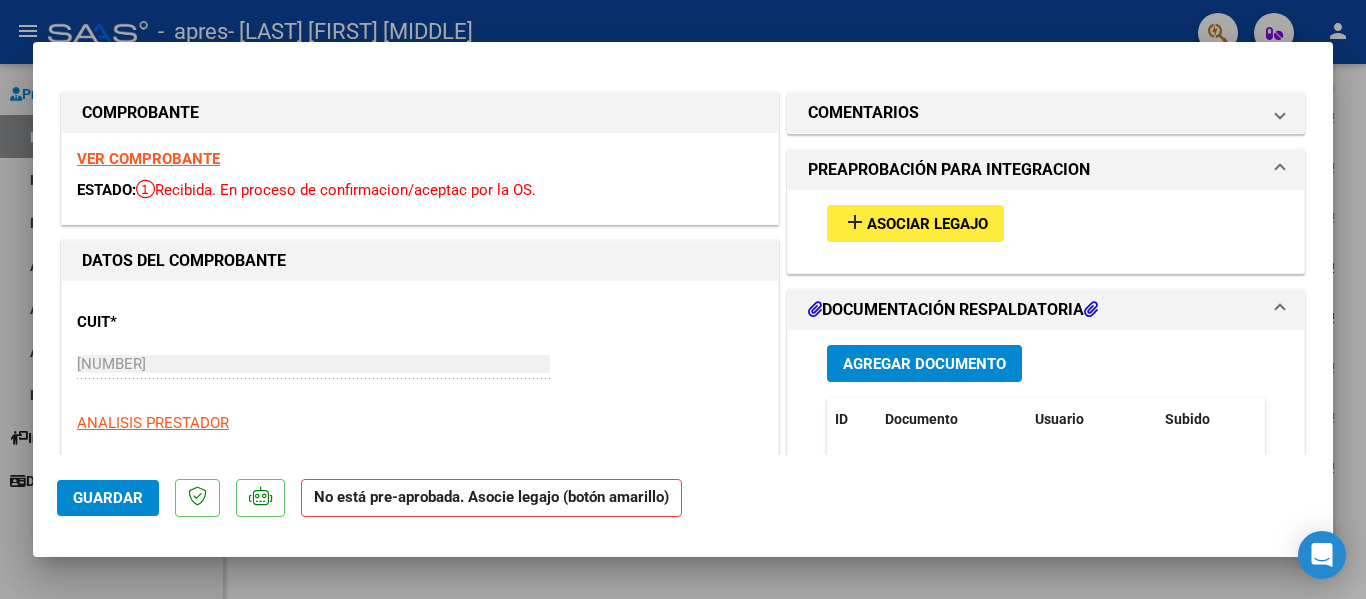type on "202507" 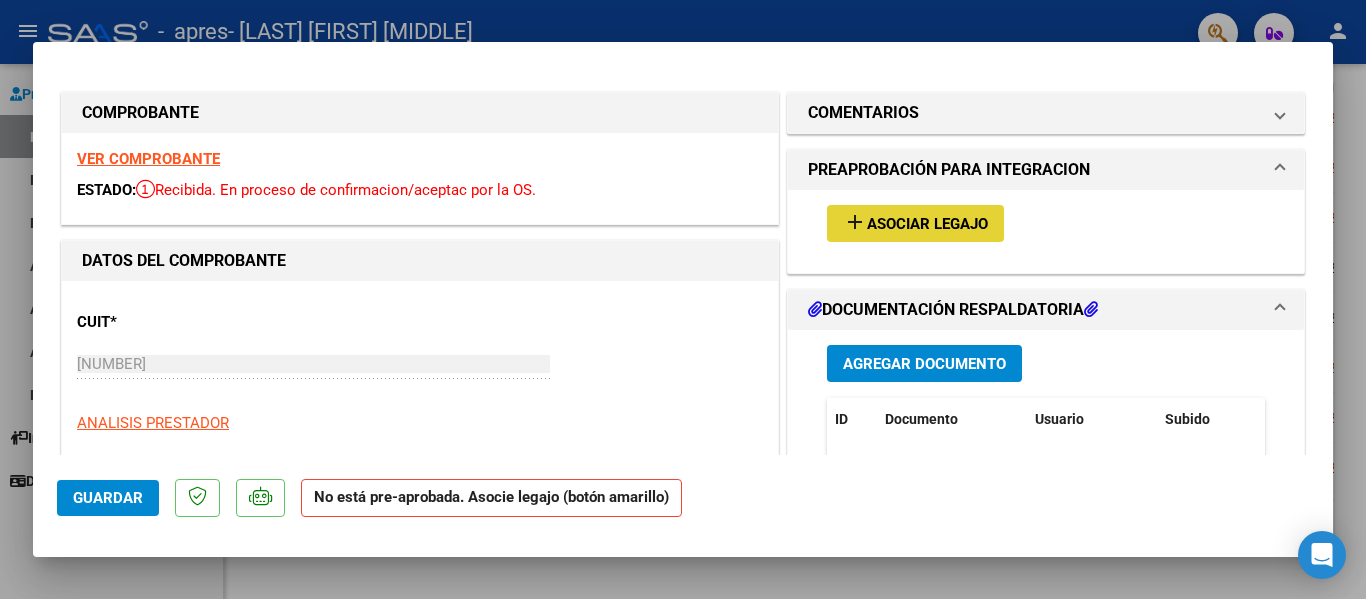click on "add Asociar Legajo" at bounding box center (915, 223) 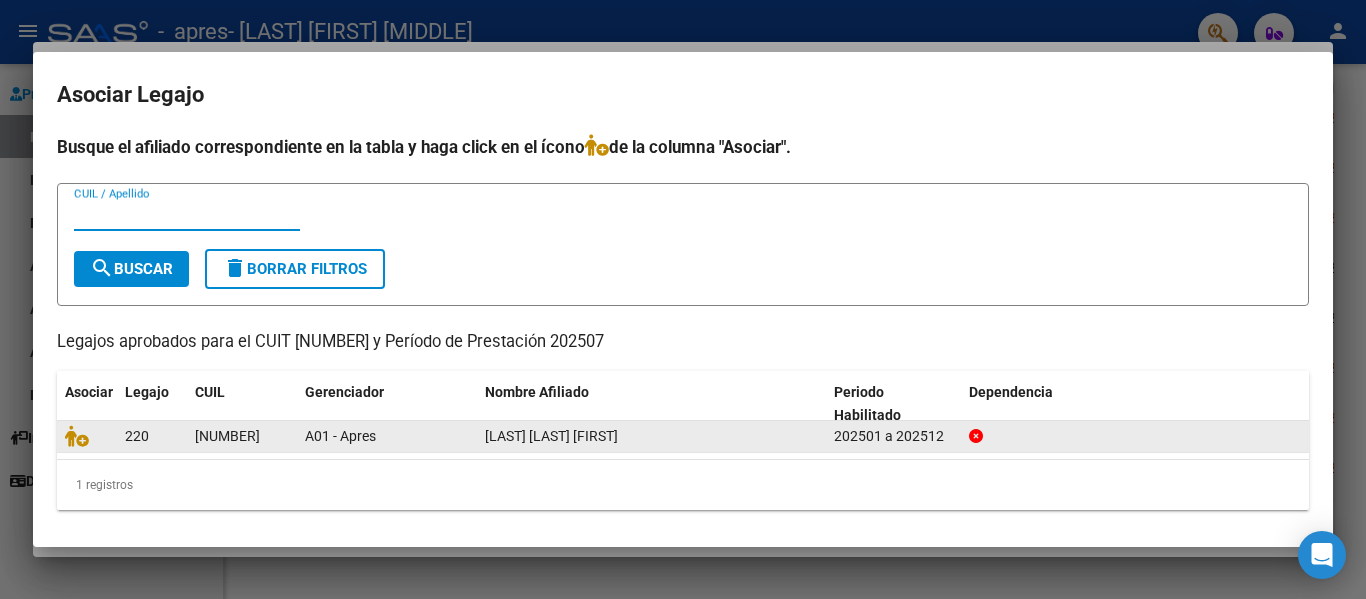 click on "[NUMBER]" 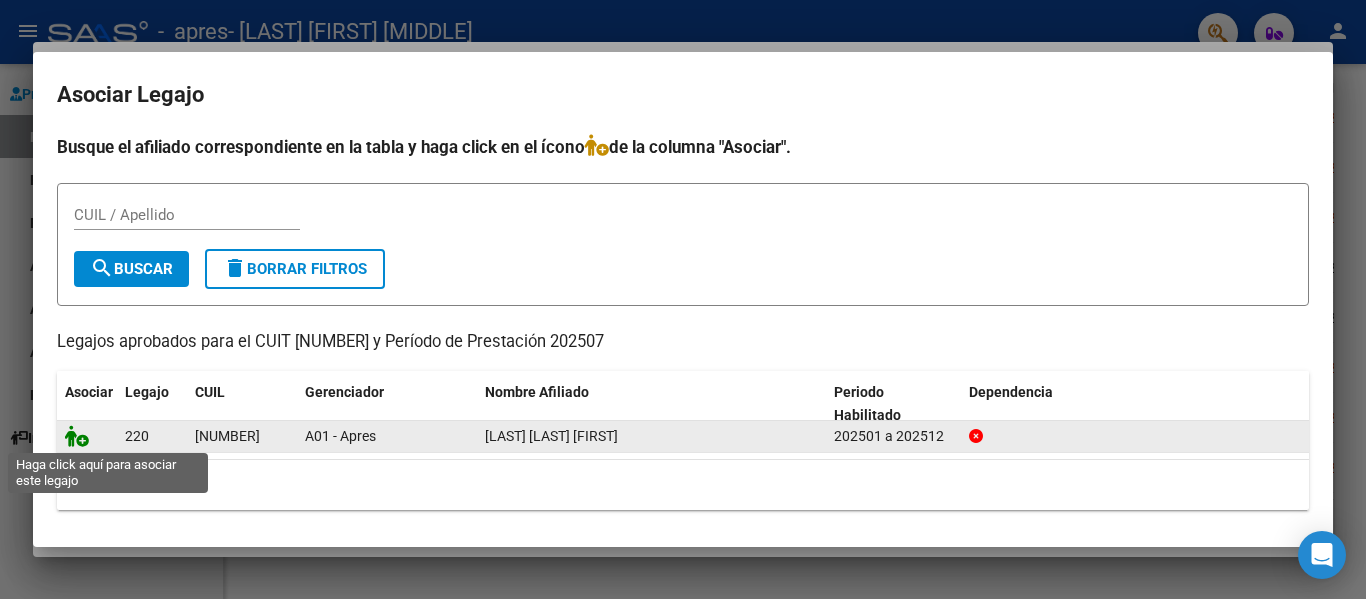 click 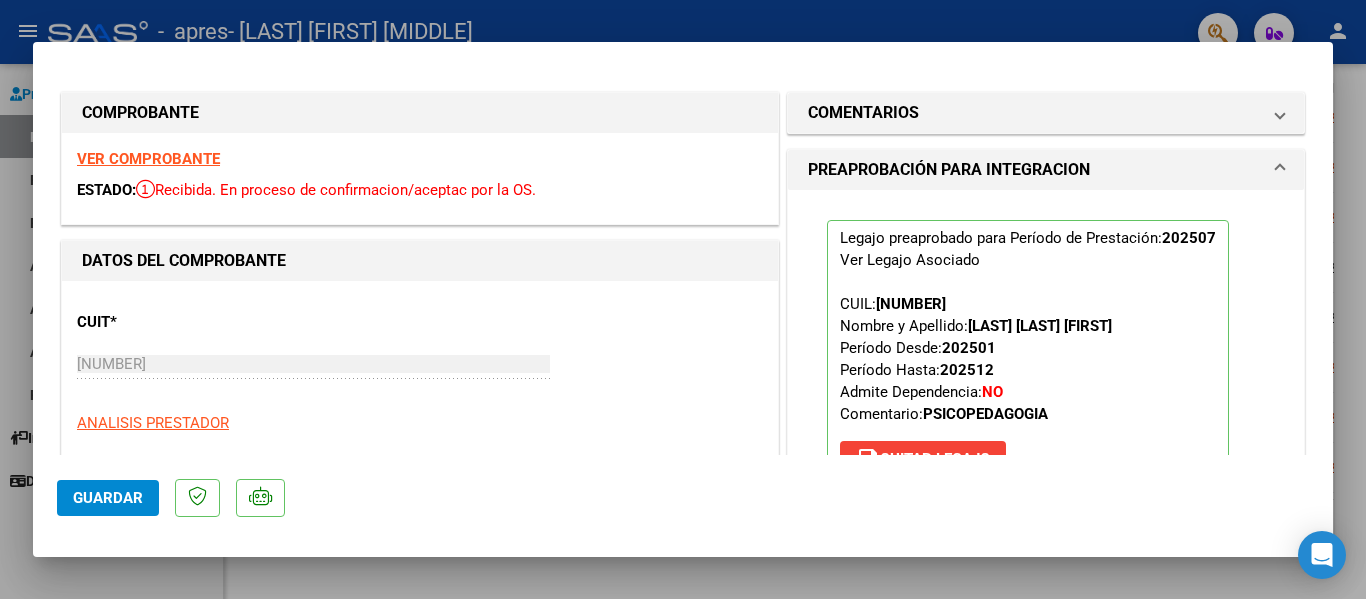 click on "Guardar" 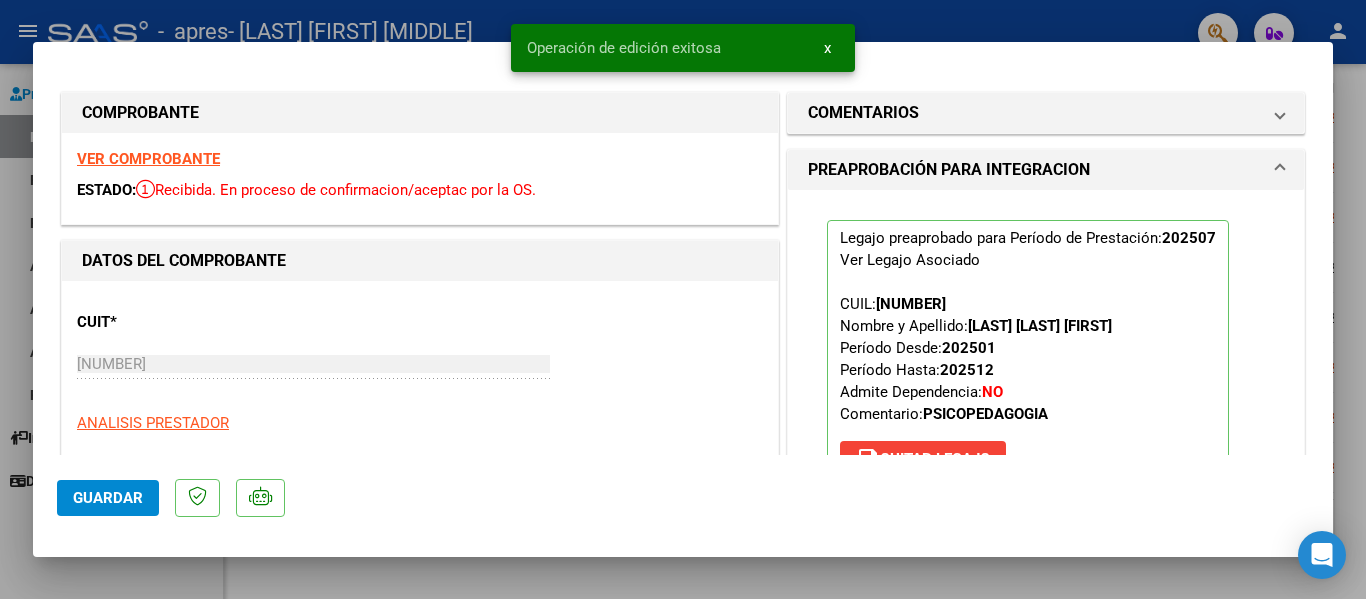 click at bounding box center (683, 299) 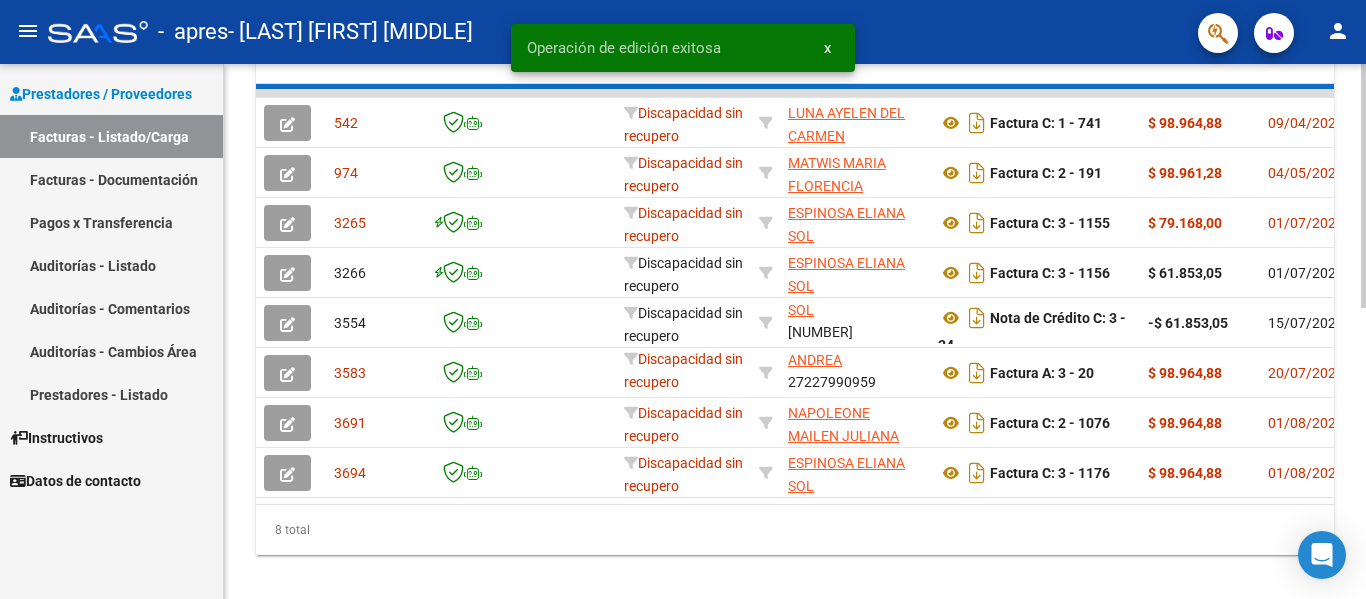 scroll, scrollTop: 583, scrollLeft: 0, axis: vertical 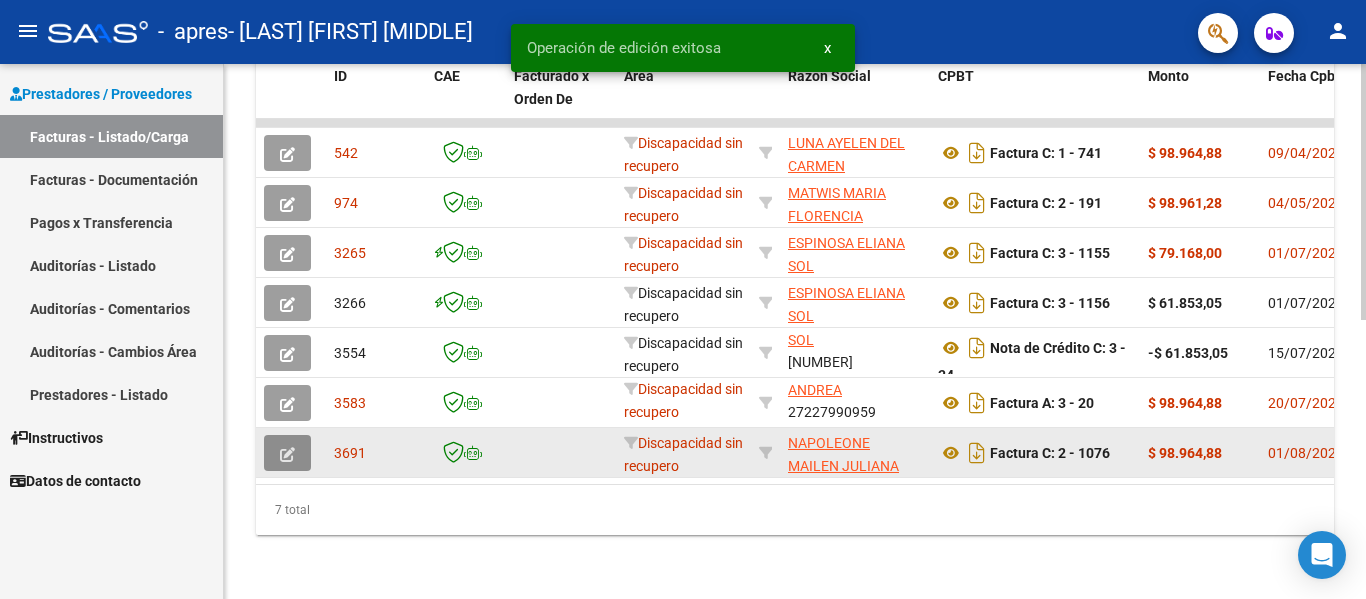 click 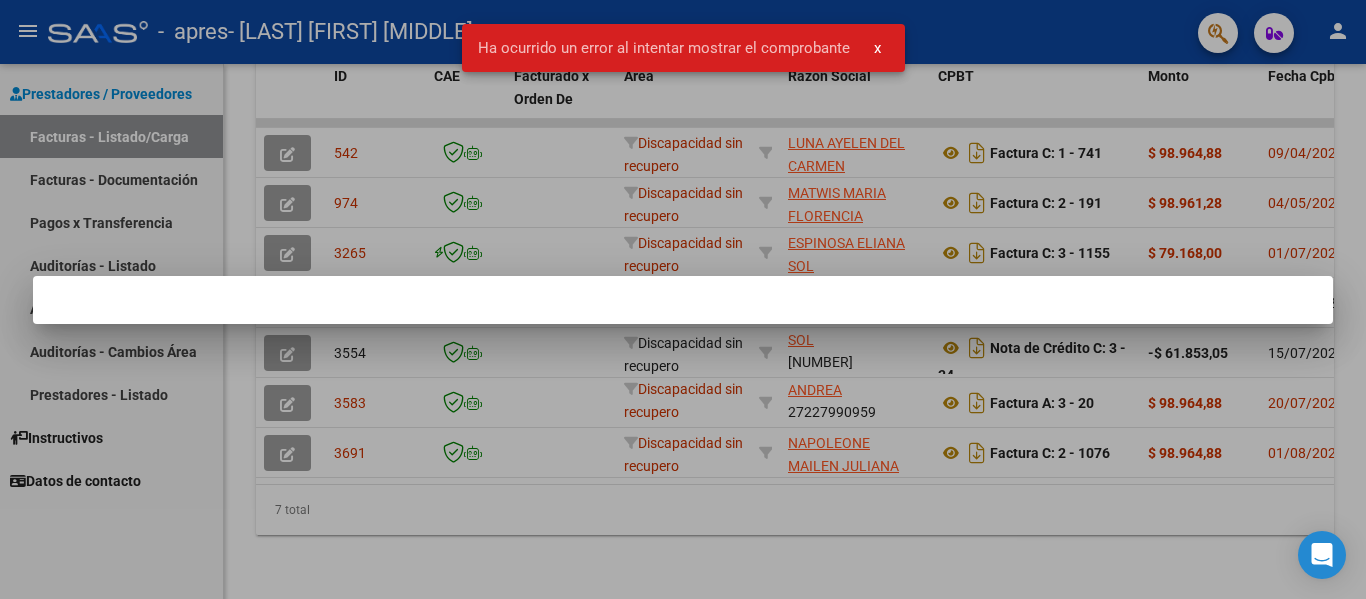 click at bounding box center [683, 299] 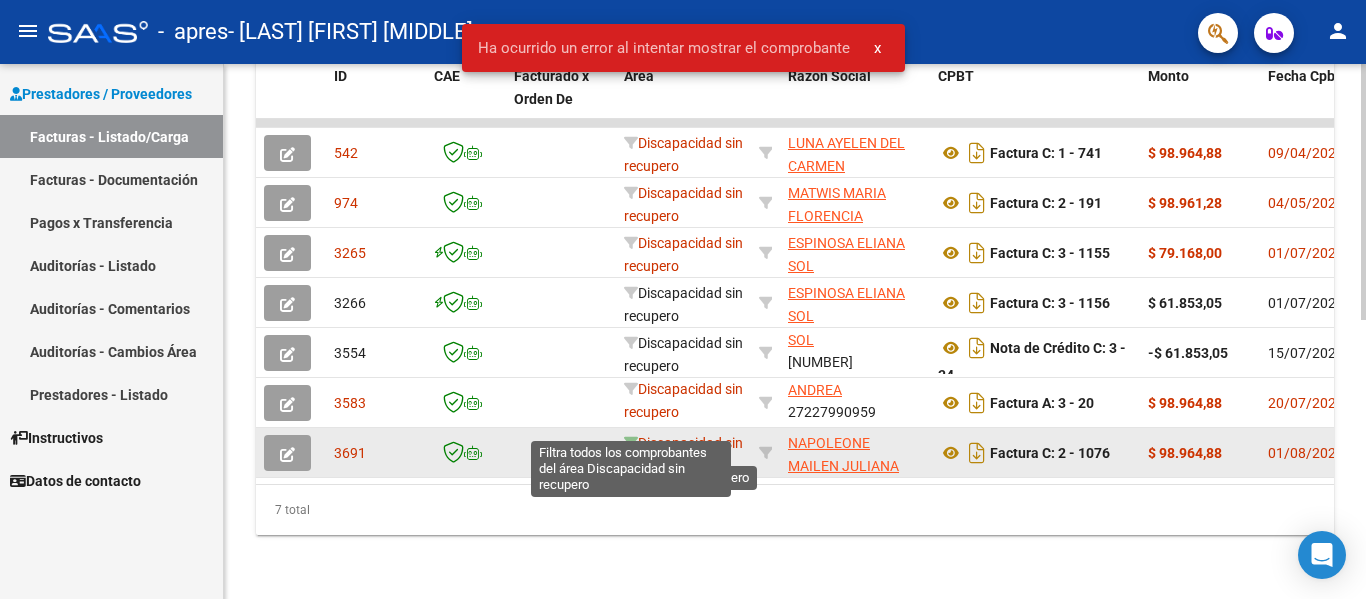 click 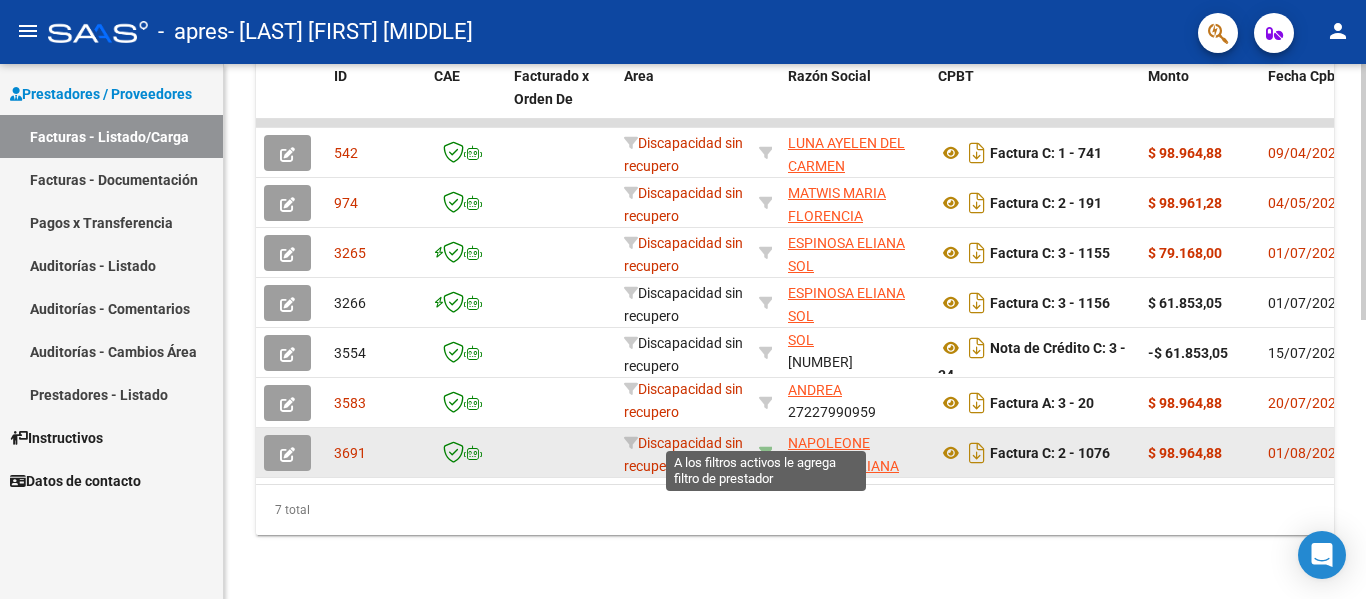 click 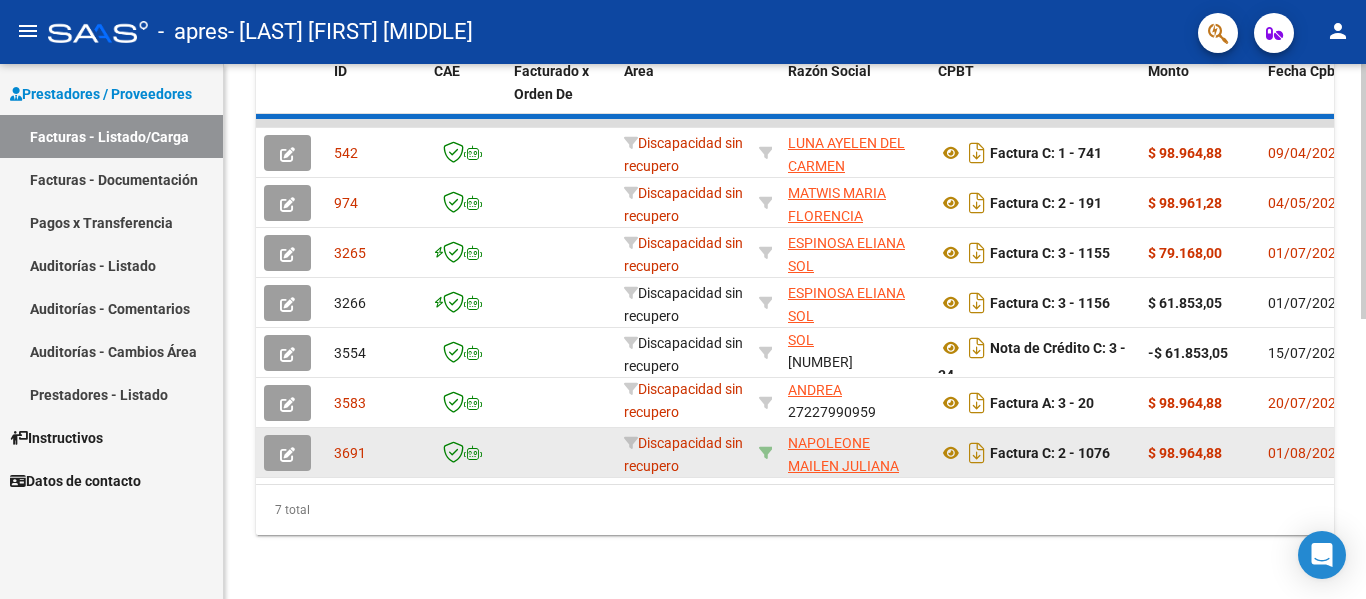 scroll, scrollTop: 283, scrollLeft: 0, axis: vertical 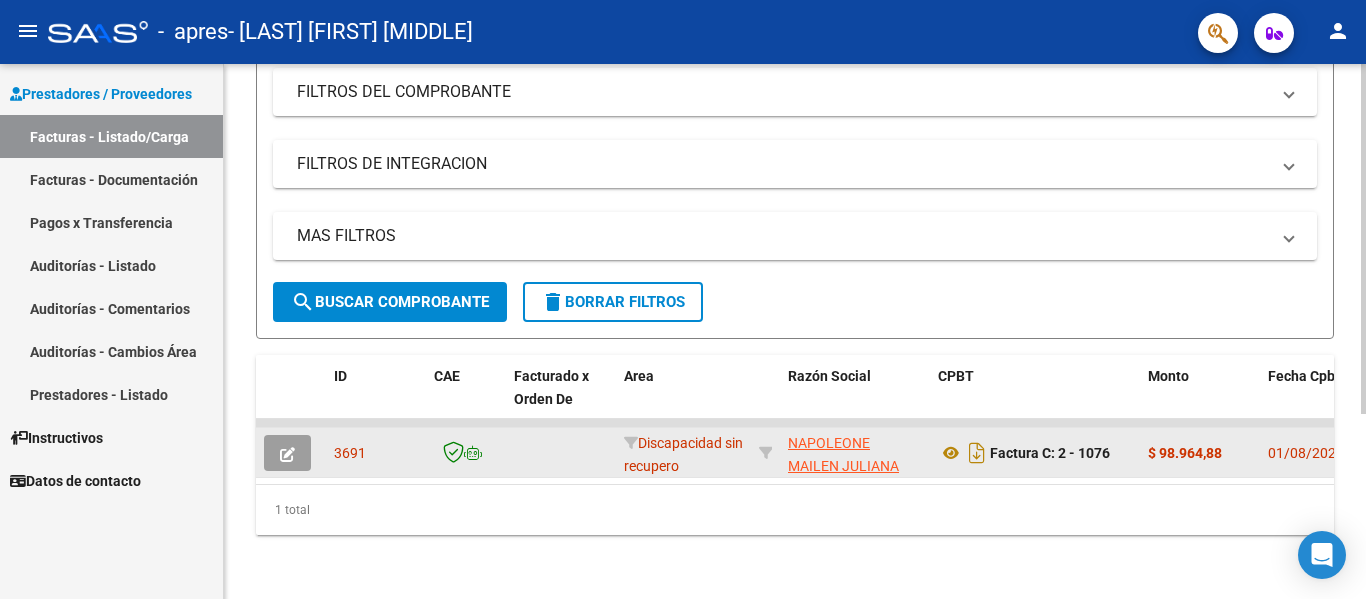 click 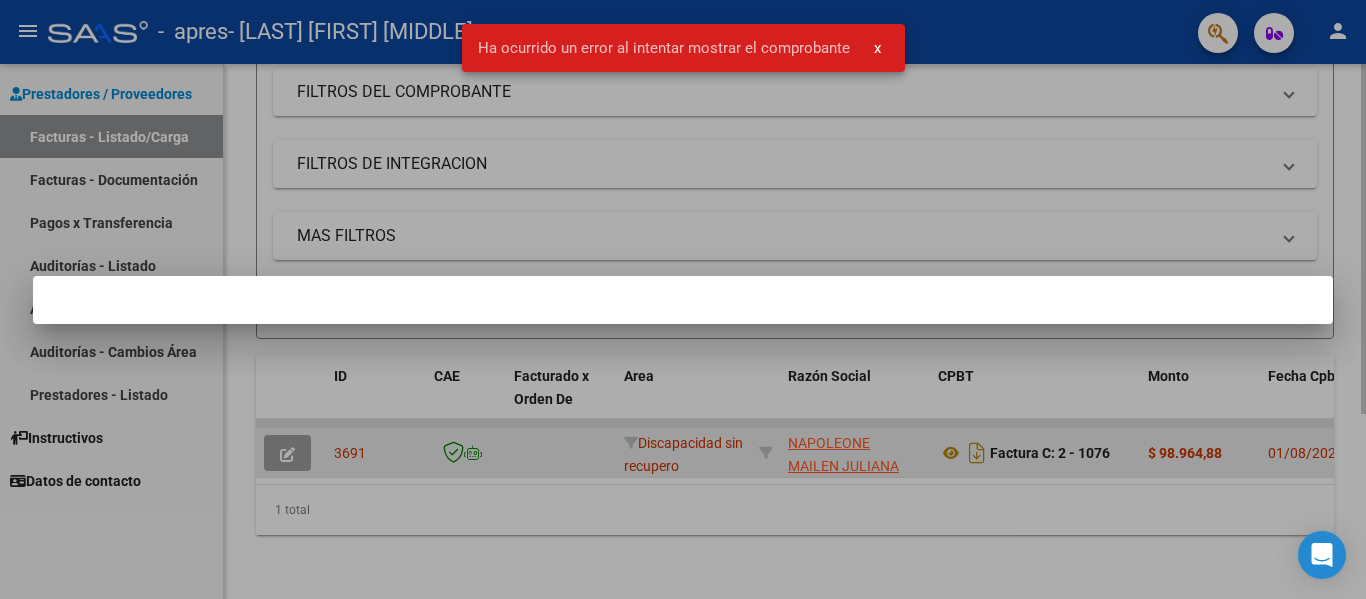 click at bounding box center [683, 299] 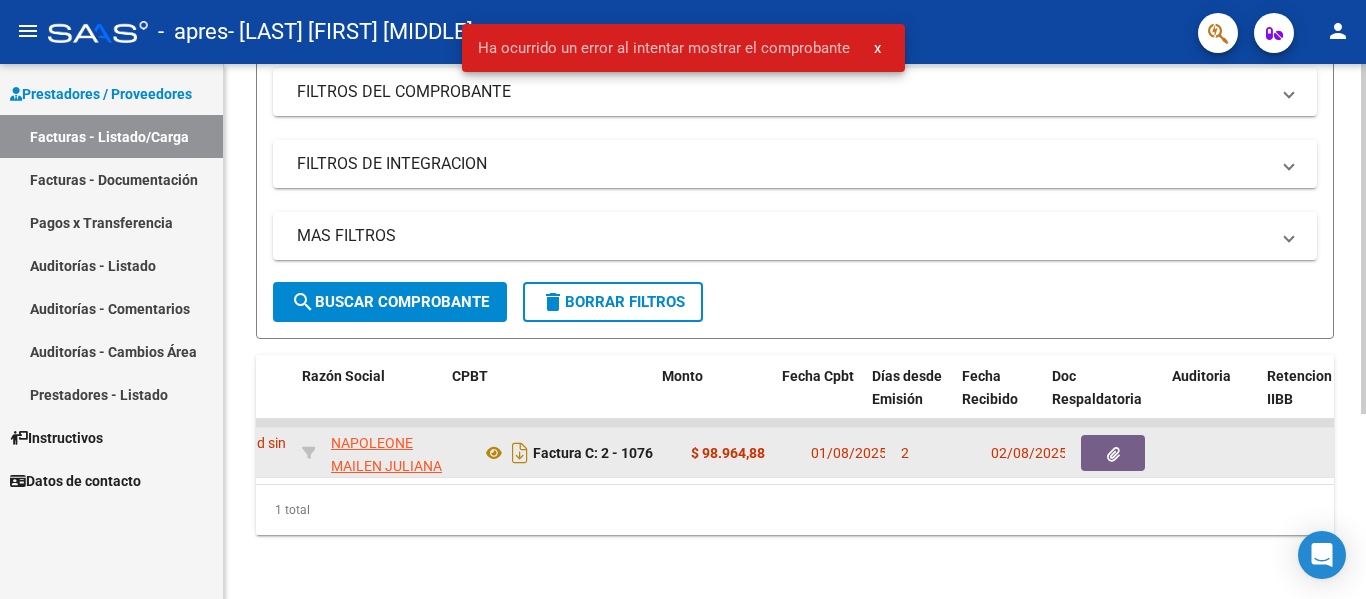 scroll, scrollTop: 0, scrollLeft: 486, axis: horizontal 